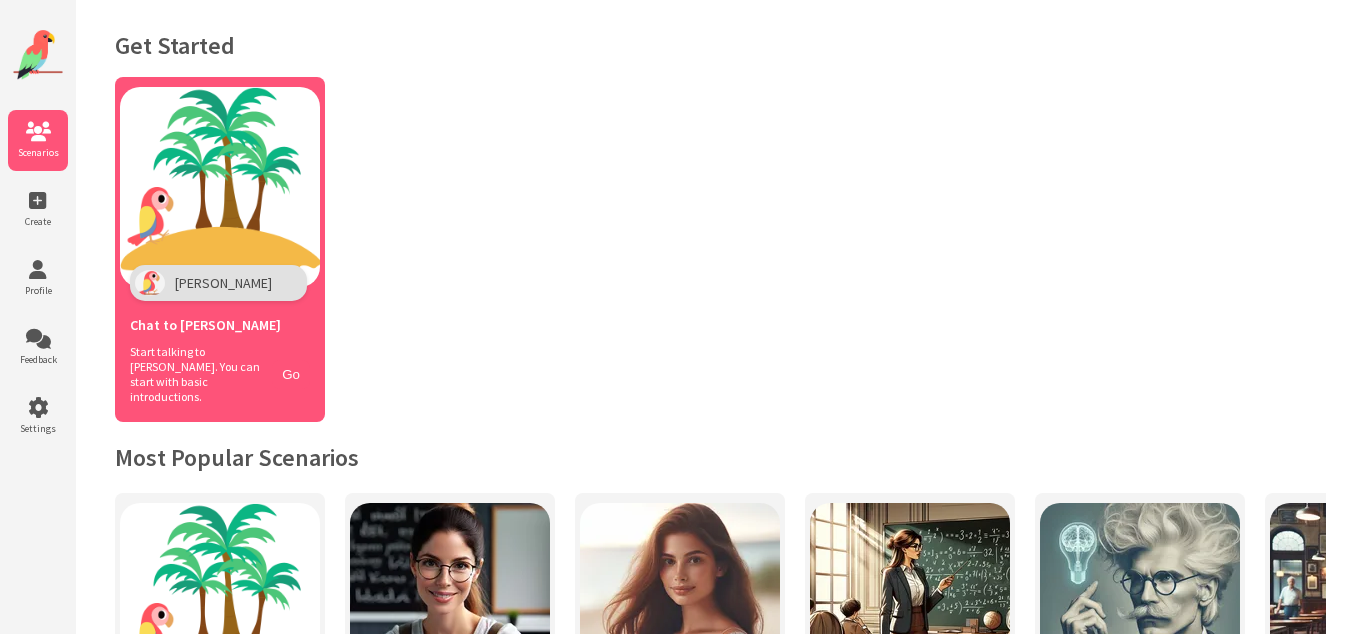 scroll, scrollTop: 0, scrollLeft: 0, axis: both 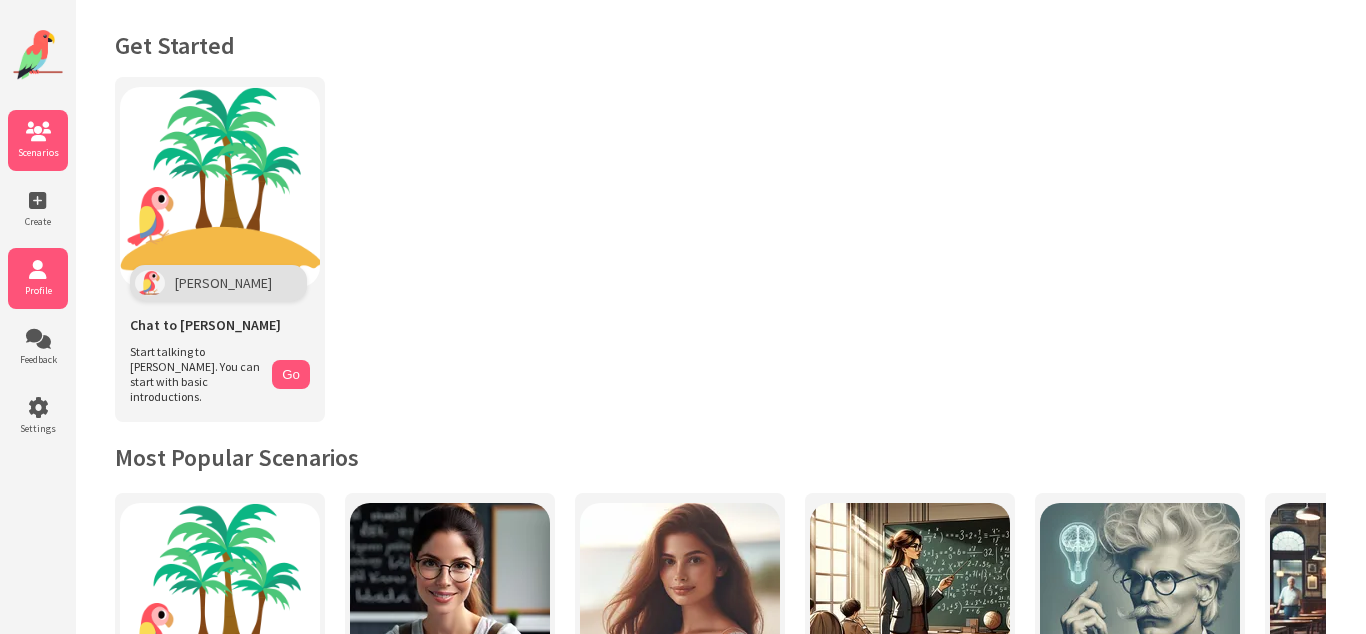 click at bounding box center [38, 270] 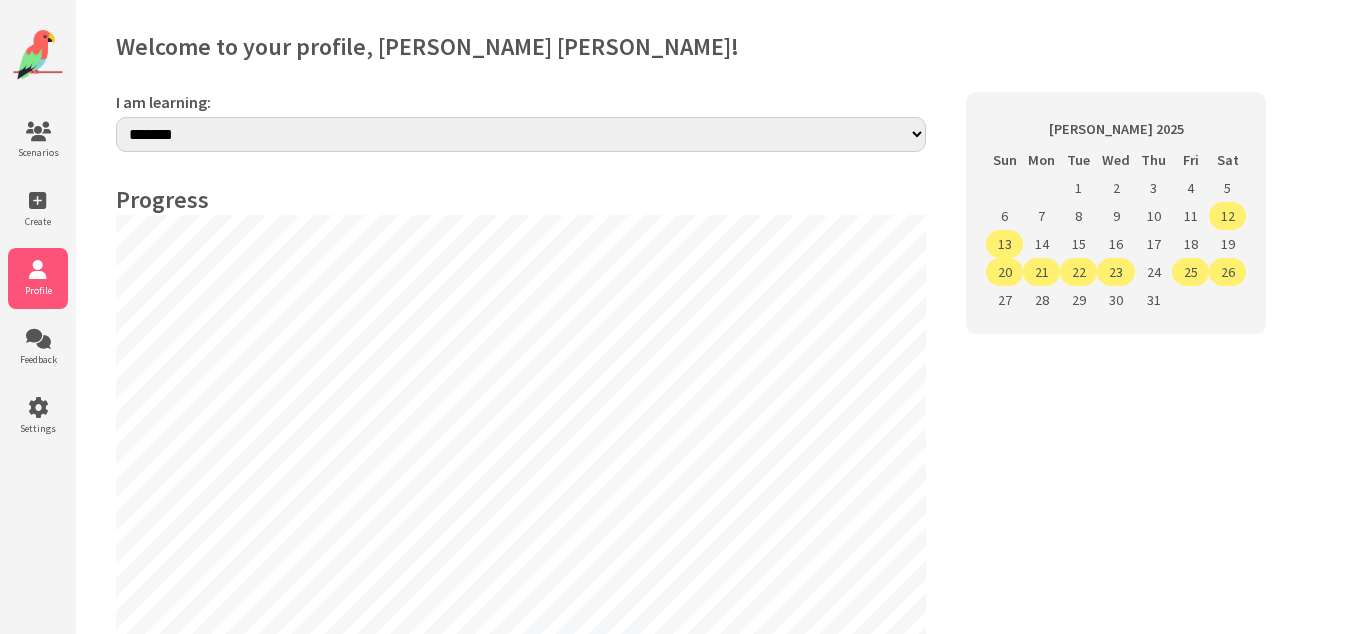 select on "**" 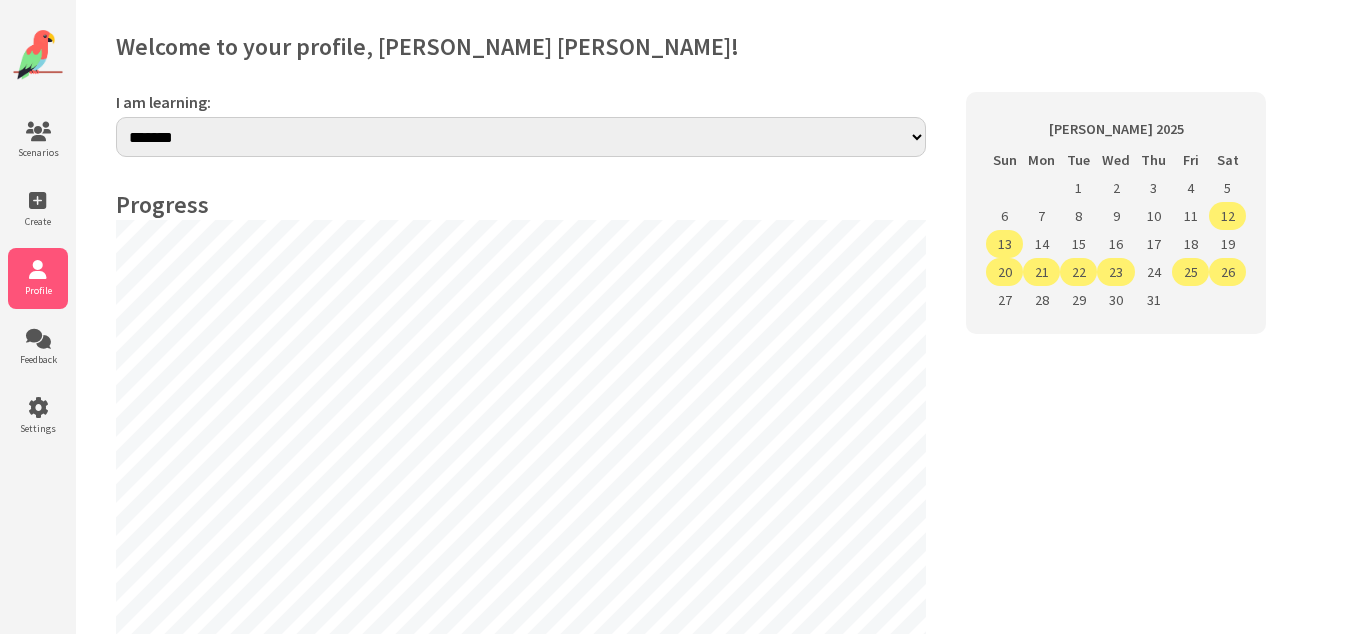scroll, scrollTop: 0, scrollLeft: 0, axis: both 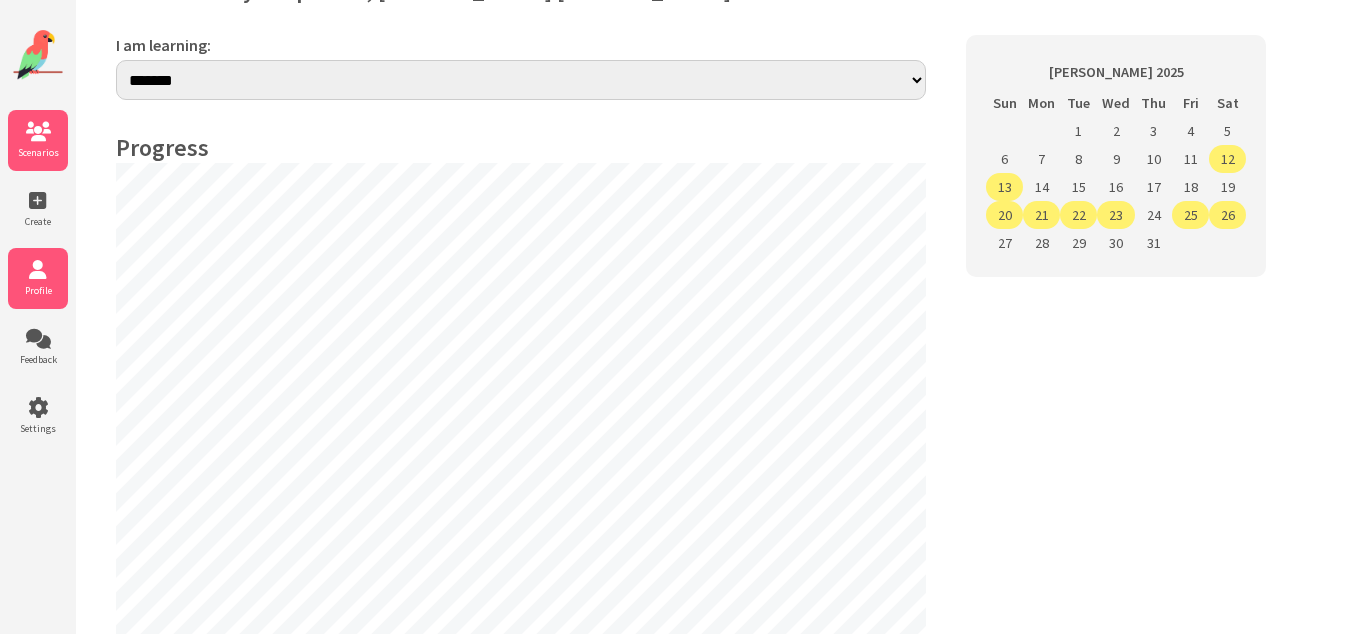 click at bounding box center (38, 132) 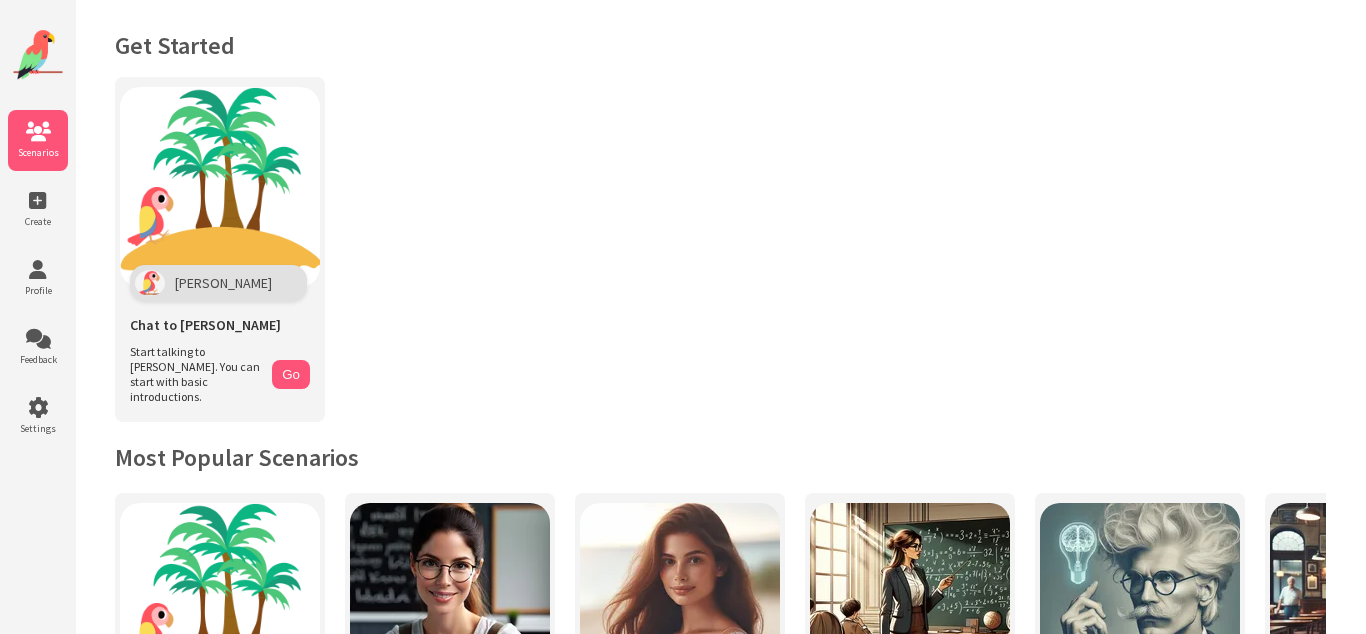 scroll, scrollTop: 0, scrollLeft: 0, axis: both 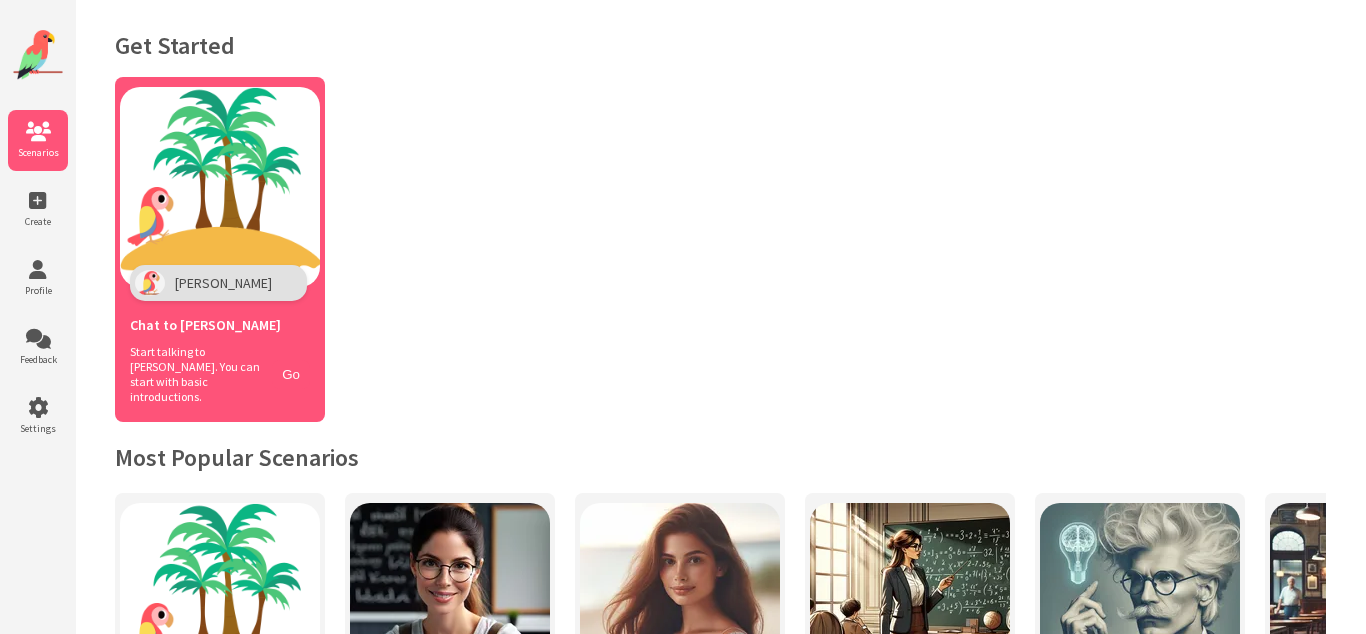 click at bounding box center [220, 187] 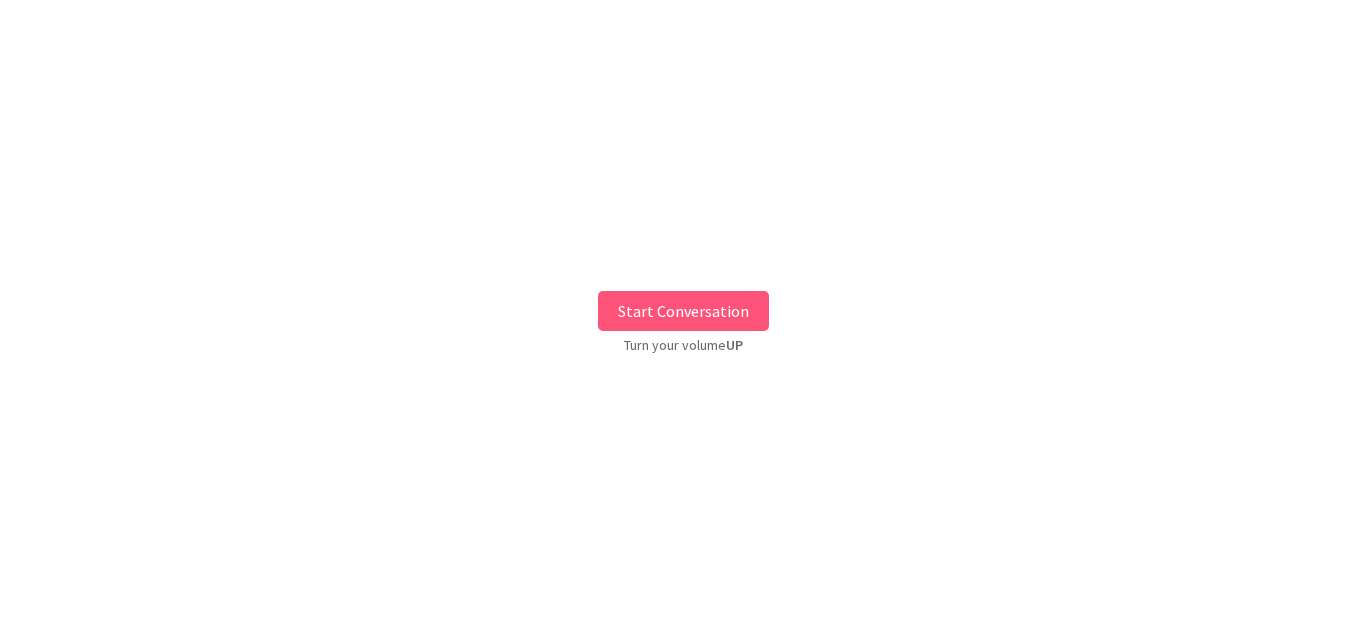 scroll, scrollTop: 0, scrollLeft: 0, axis: both 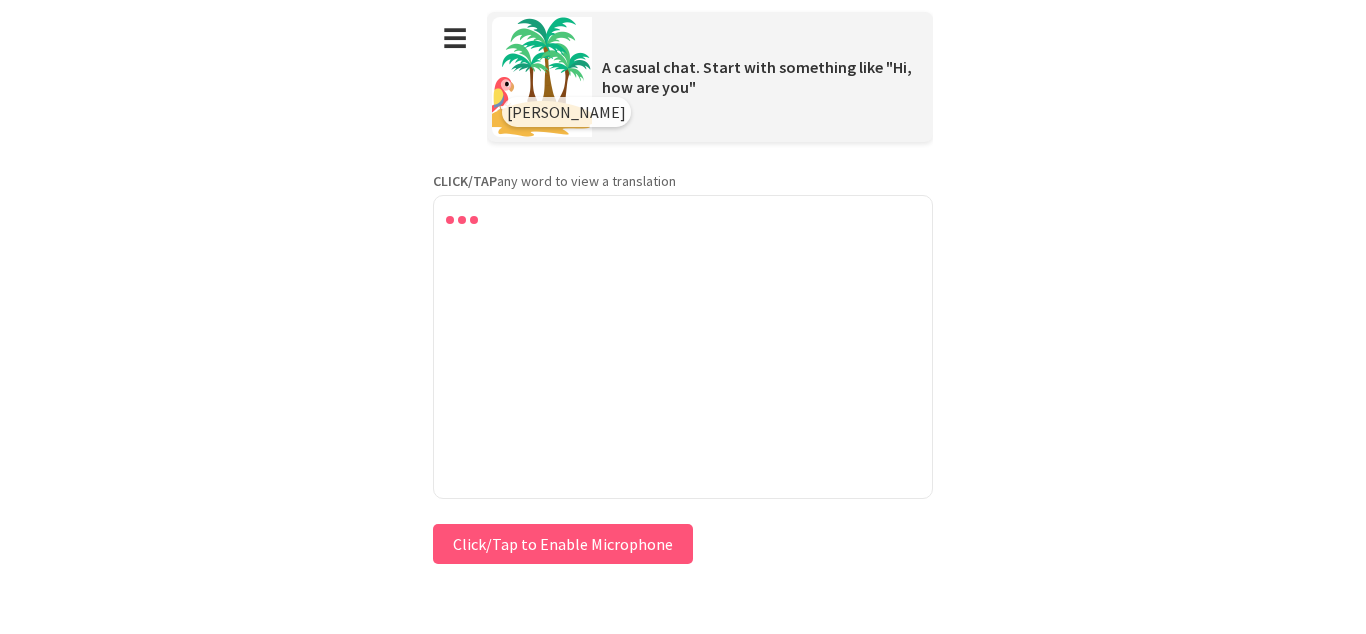 type 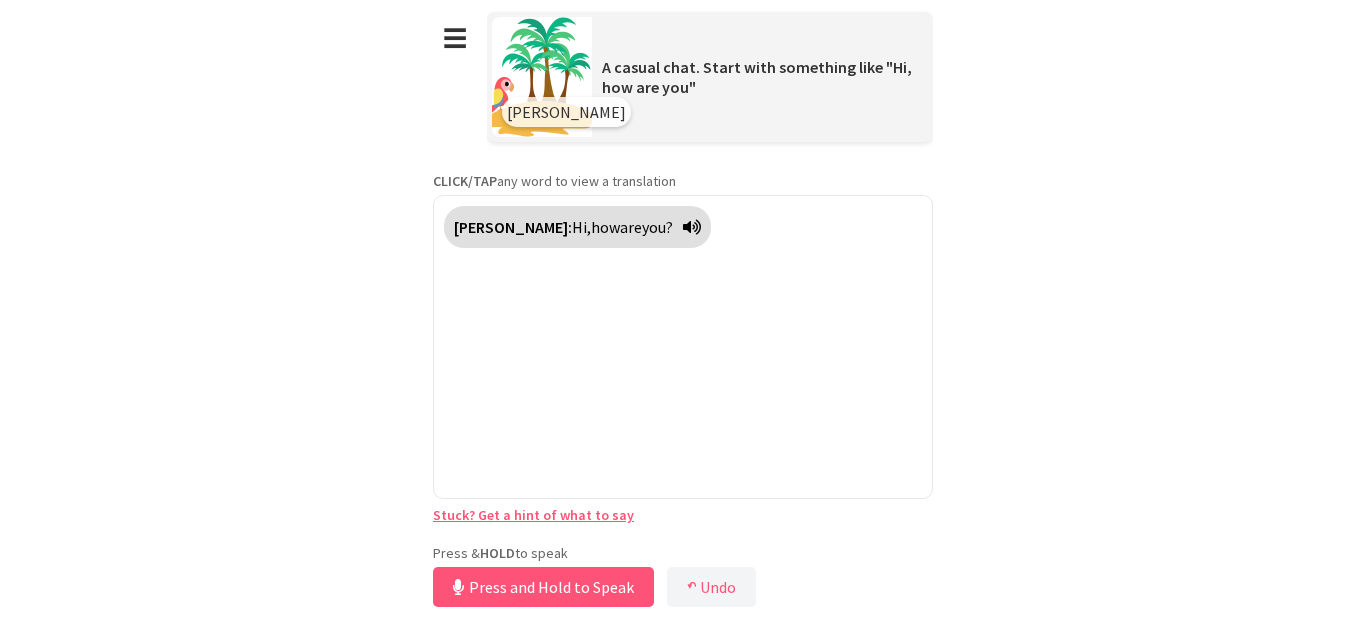 click on "Press &  HOLD  to speak
Press and Hold to Speak
↶  Undo
Save
No voice detected. Hold the button down and speak clearly." at bounding box center (683, 578) 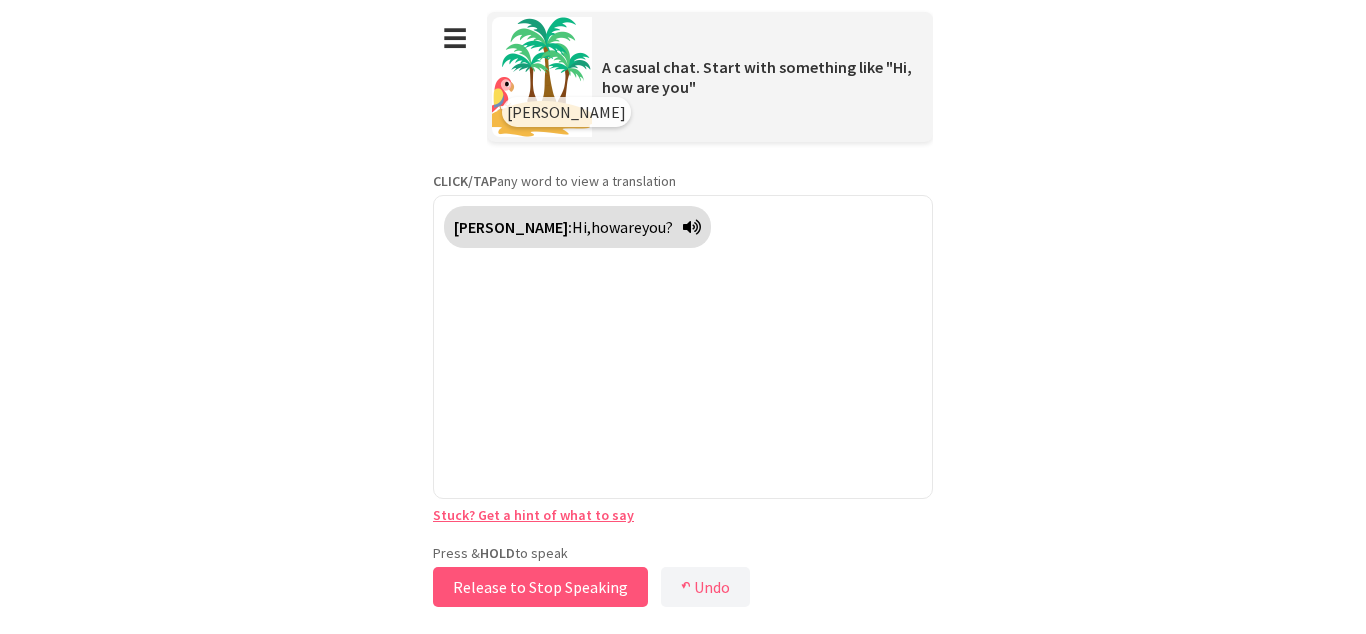 click on "Release to Stop Speaking" at bounding box center [540, 587] 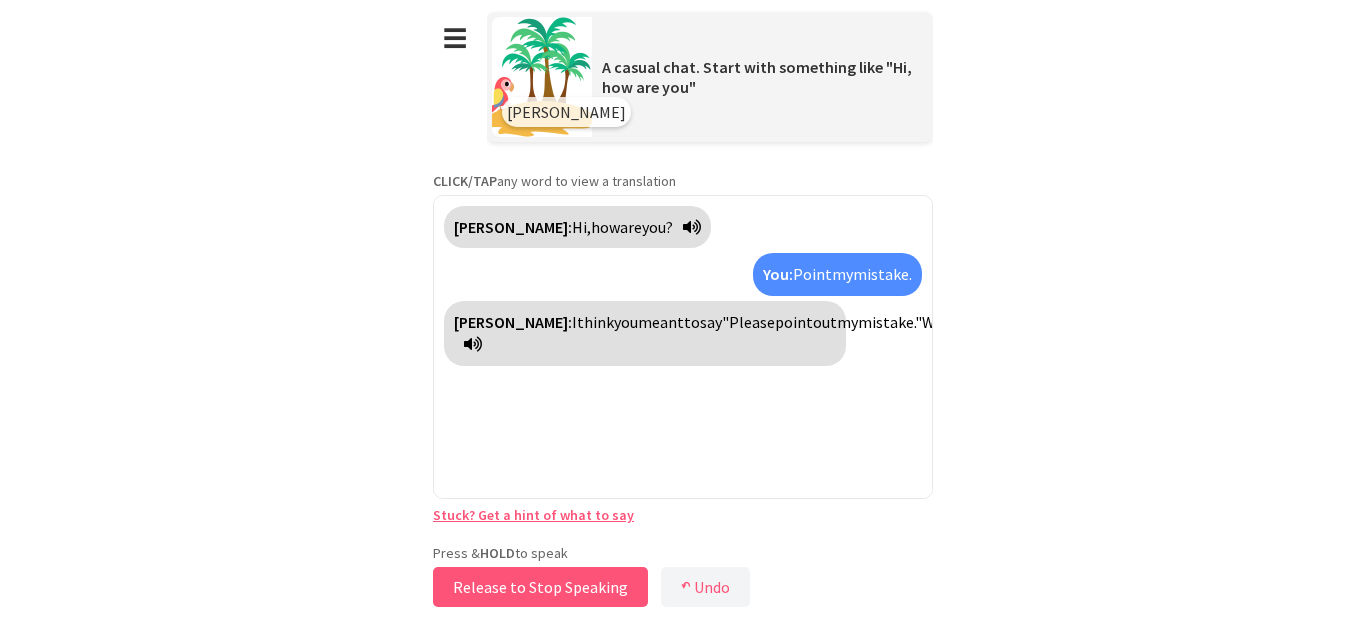 click on "Release to Stop Speaking" at bounding box center [540, 587] 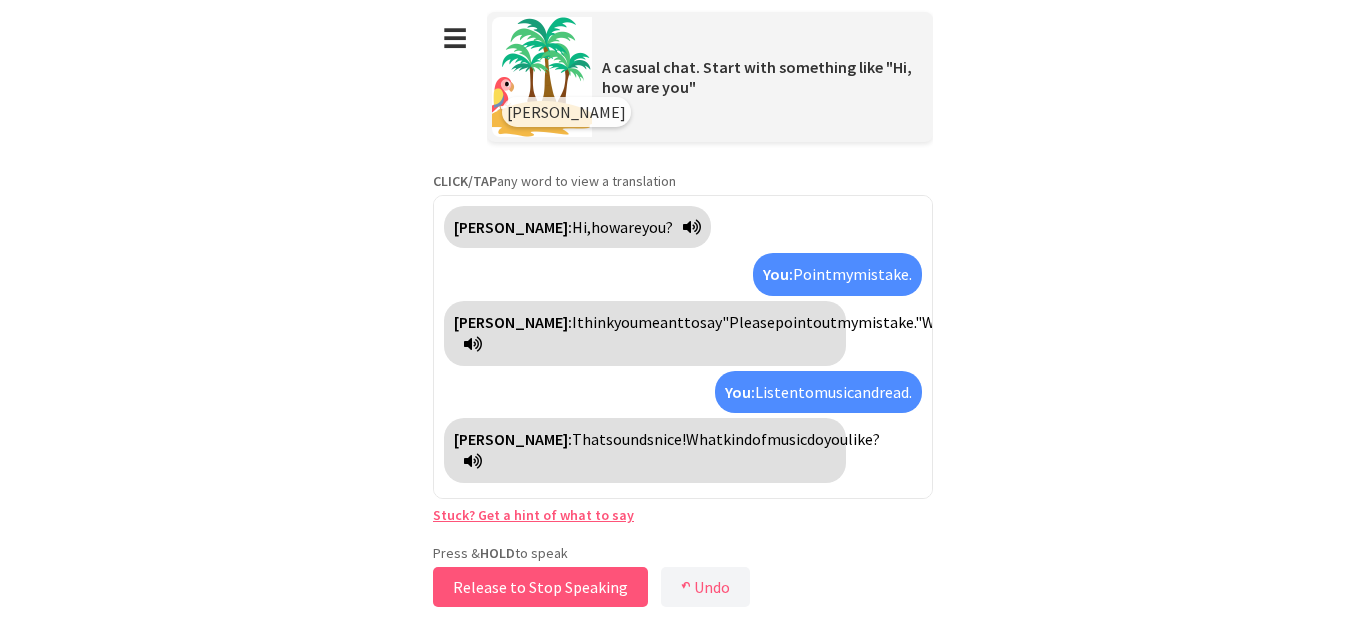 click on "Release to Stop Speaking" at bounding box center (540, 587) 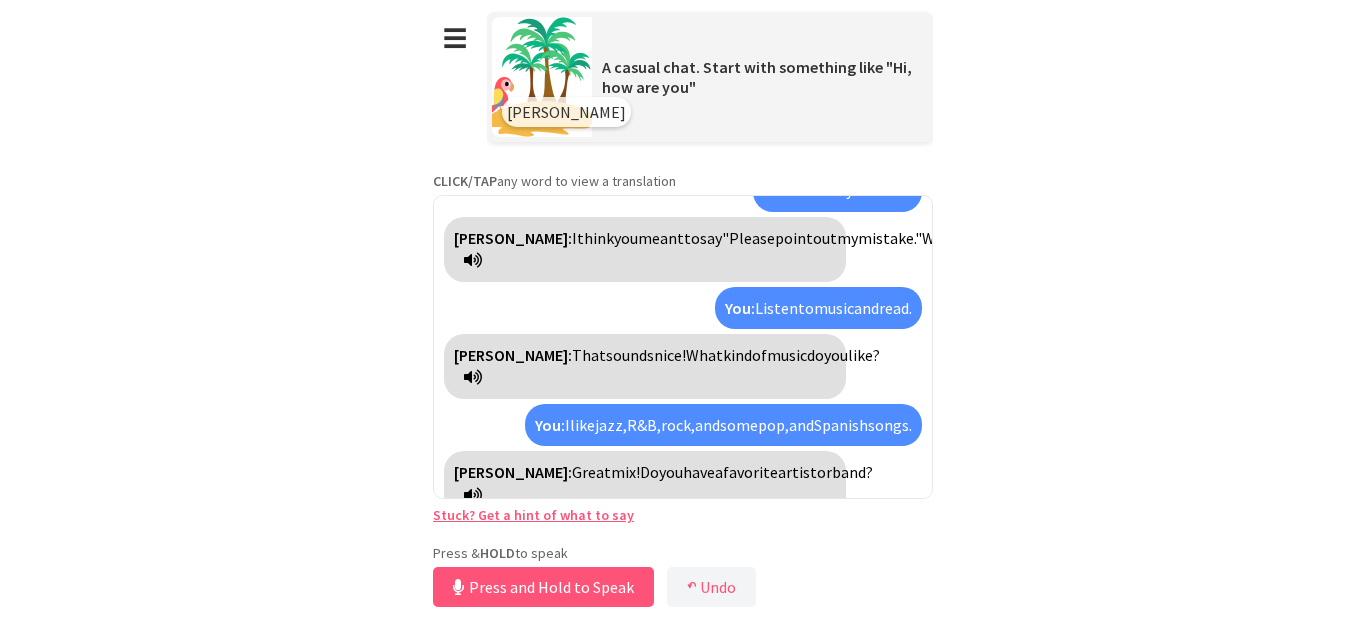 scroll, scrollTop: 129, scrollLeft: 0, axis: vertical 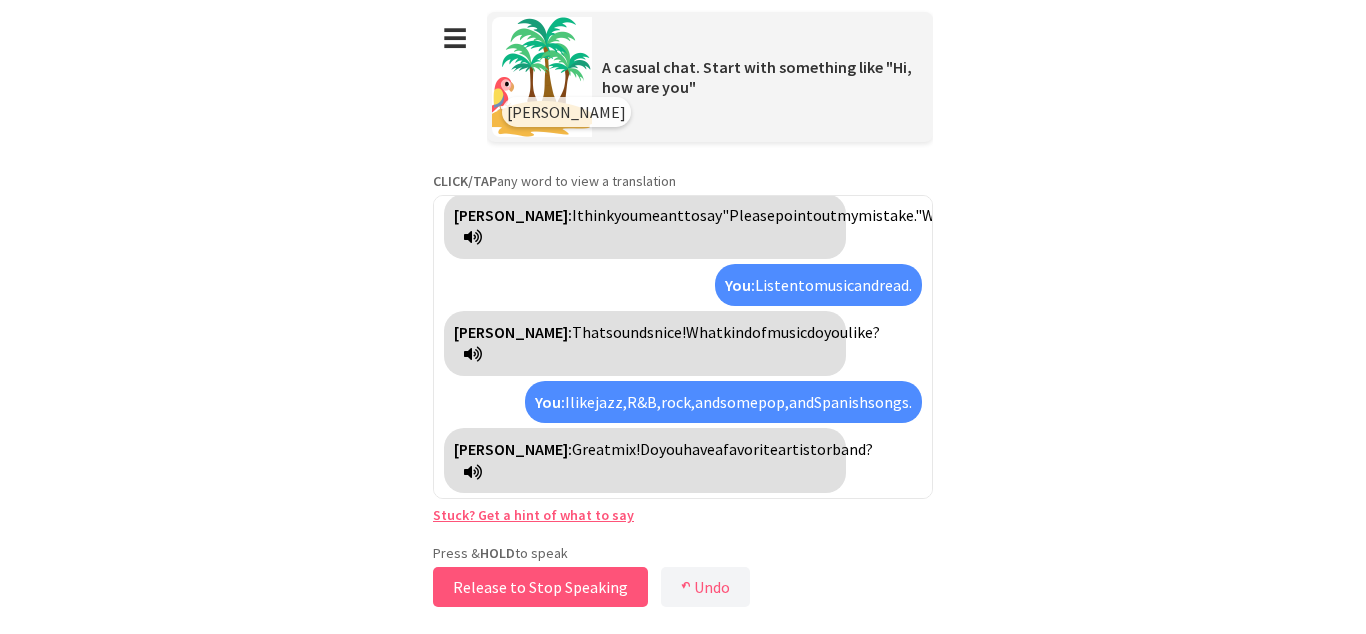 click on "Release to Stop Speaking" at bounding box center [540, 587] 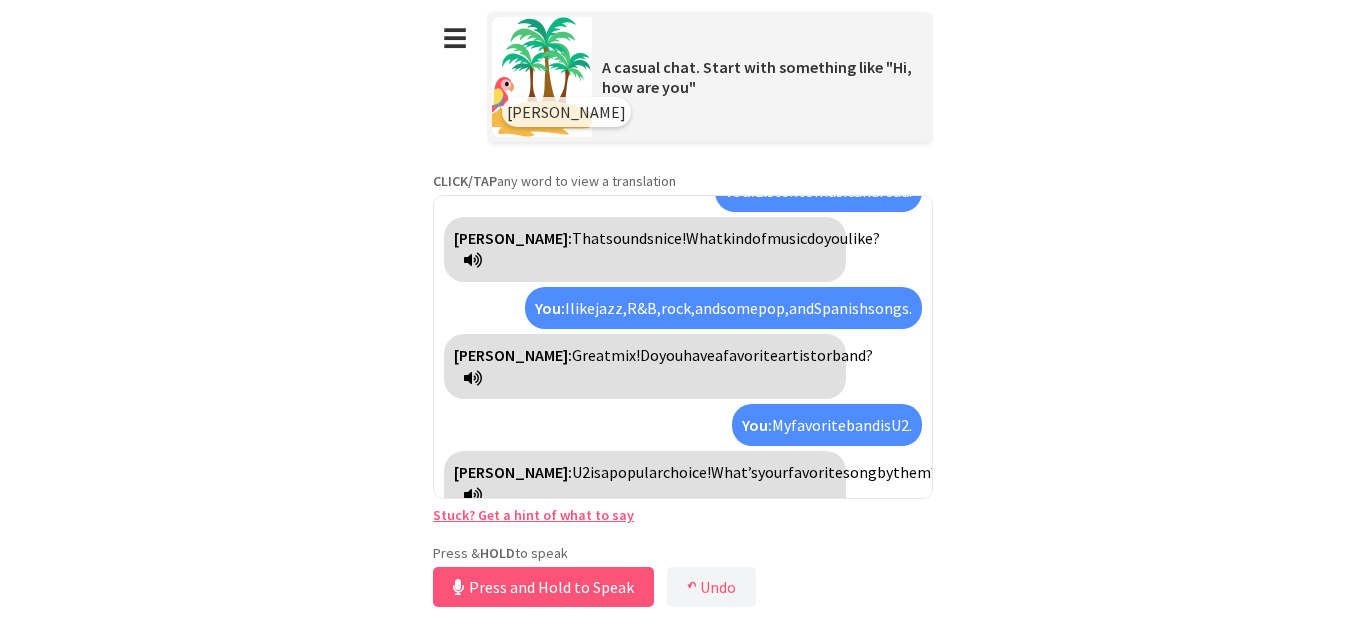 scroll, scrollTop: 247, scrollLeft: 0, axis: vertical 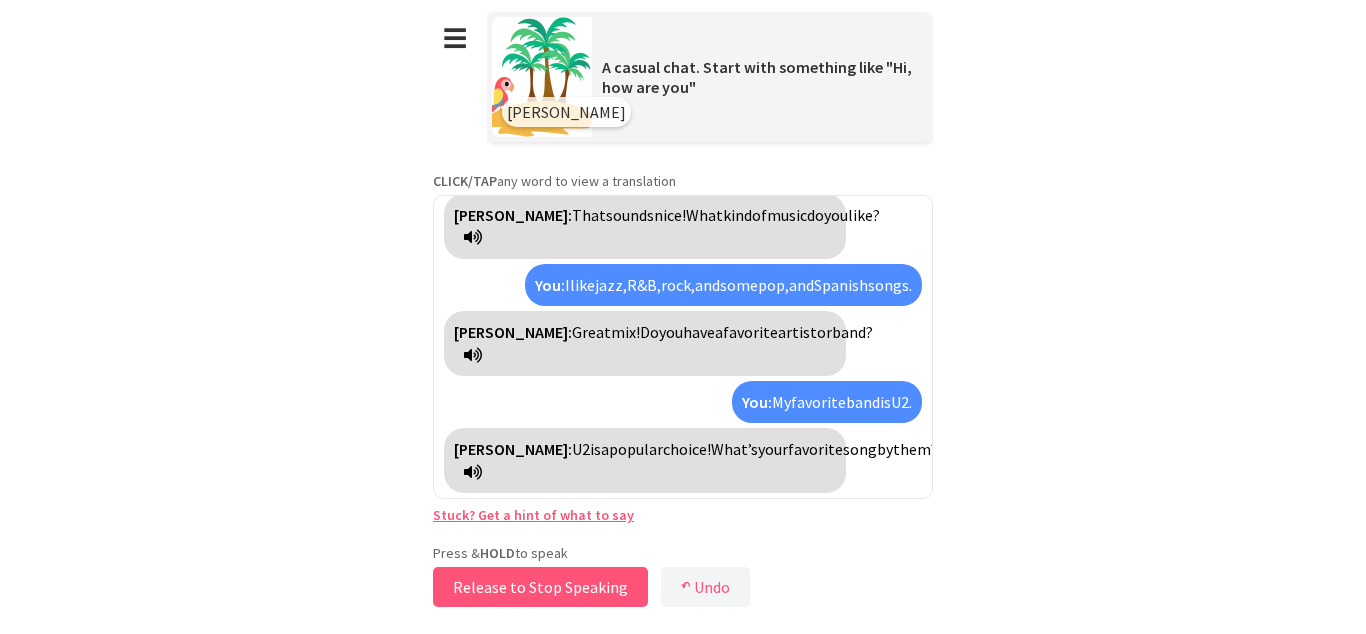 click on "Release to Stop Speaking" at bounding box center (540, 587) 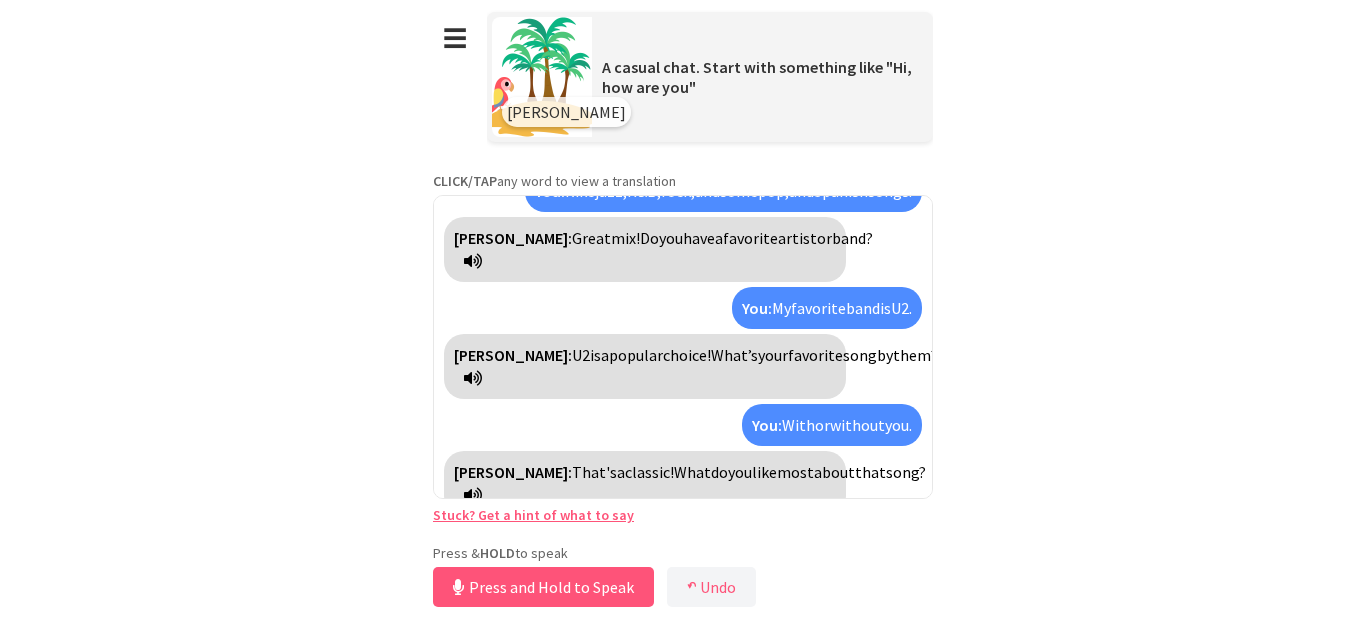 scroll, scrollTop: 364, scrollLeft: 0, axis: vertical 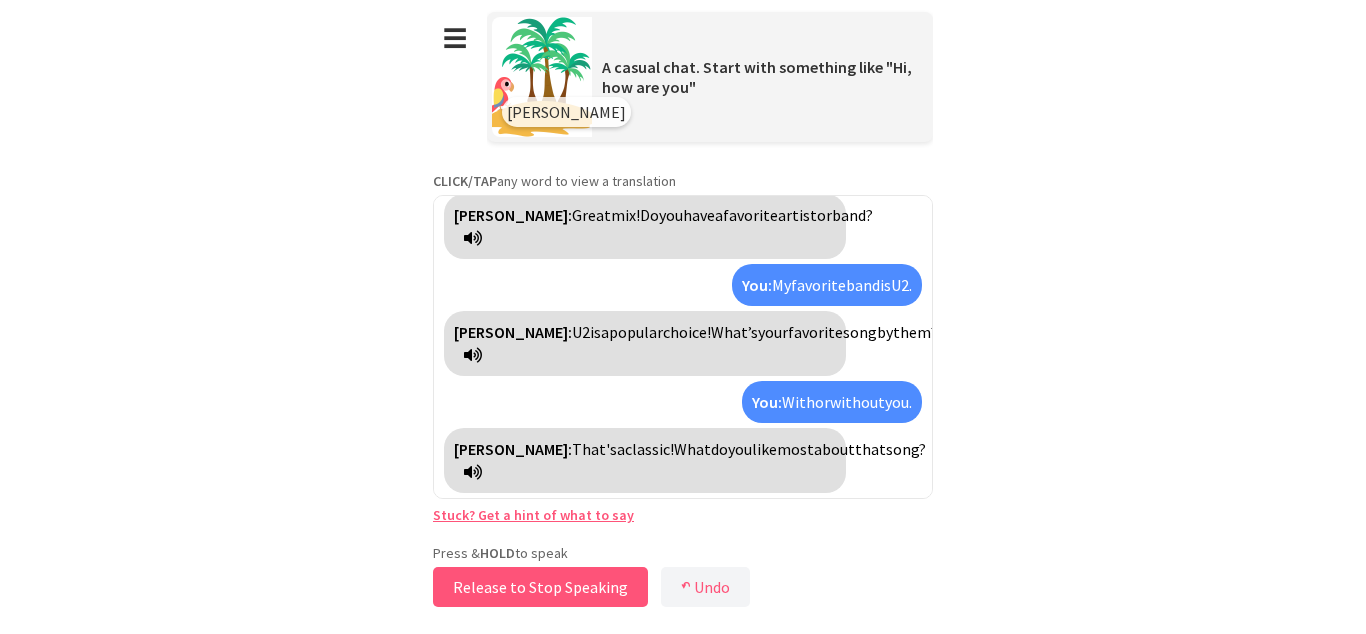 click on "Release to Stop Speaking" at bounding box center [540, 587] 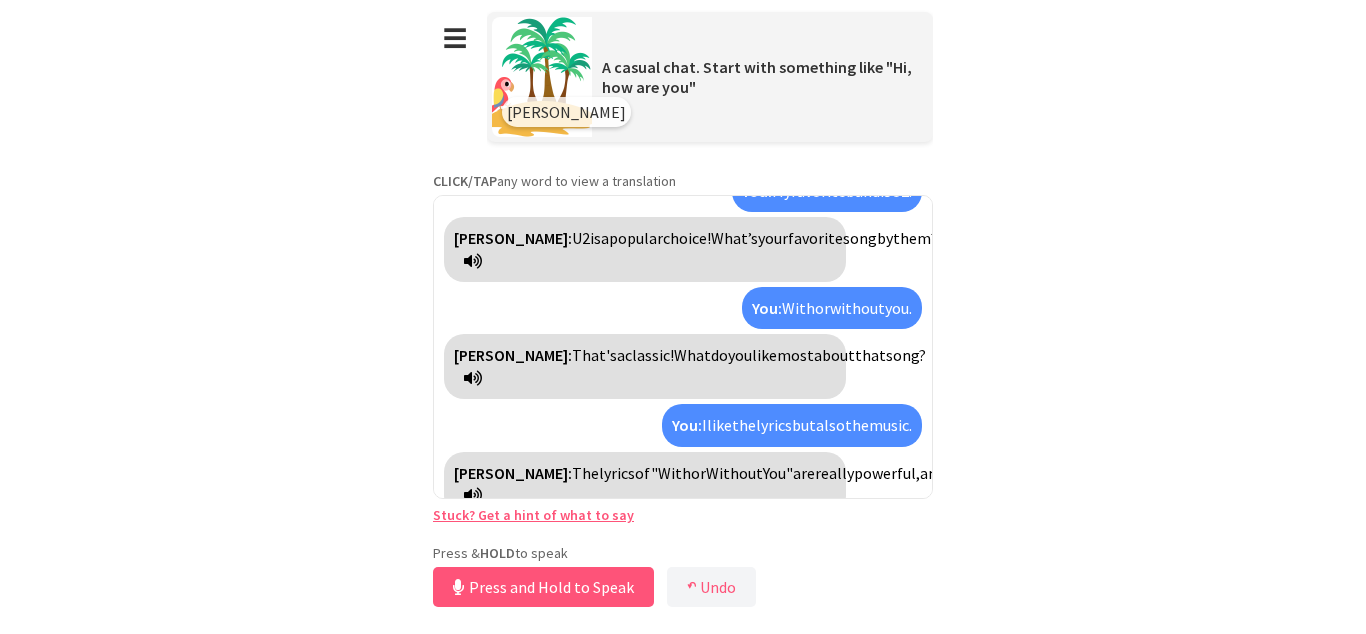 scroll, scrollTop: 526, scrollLeft: 0, axis: vertical 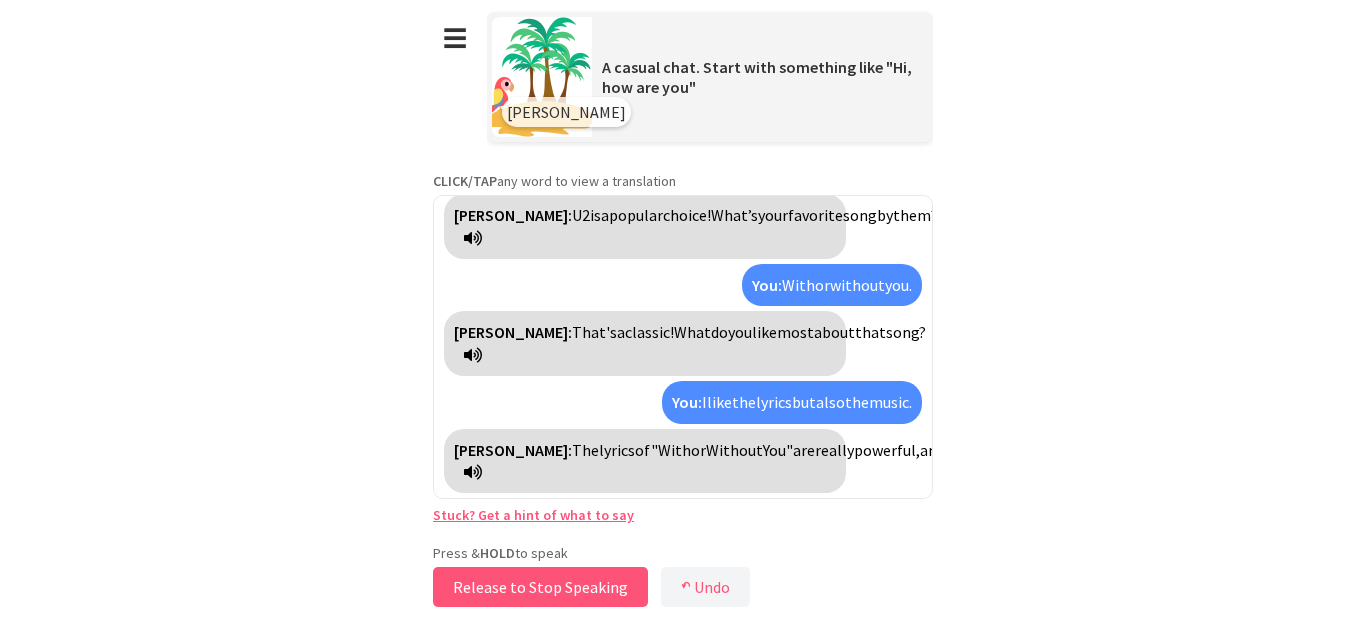 click on "Release to Stop Speaking" at bounding box center [540, 587] 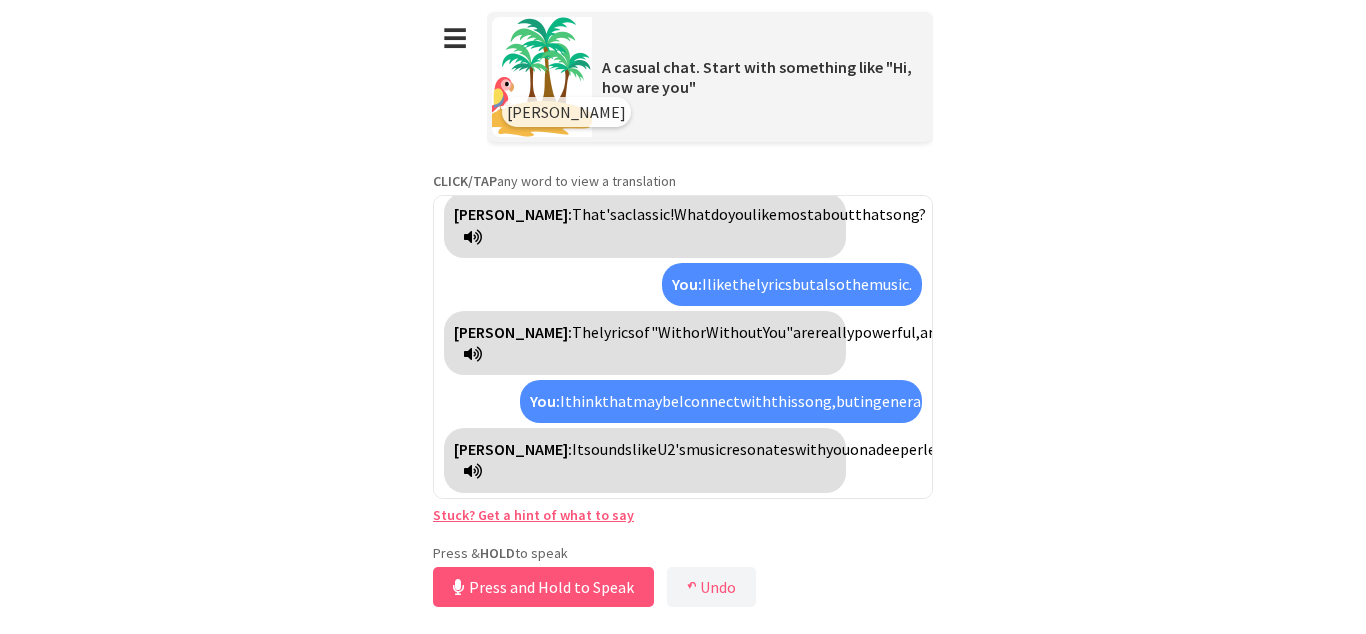 scroll, scrollTop: 777, scrollLeft: 0, axis: vertical 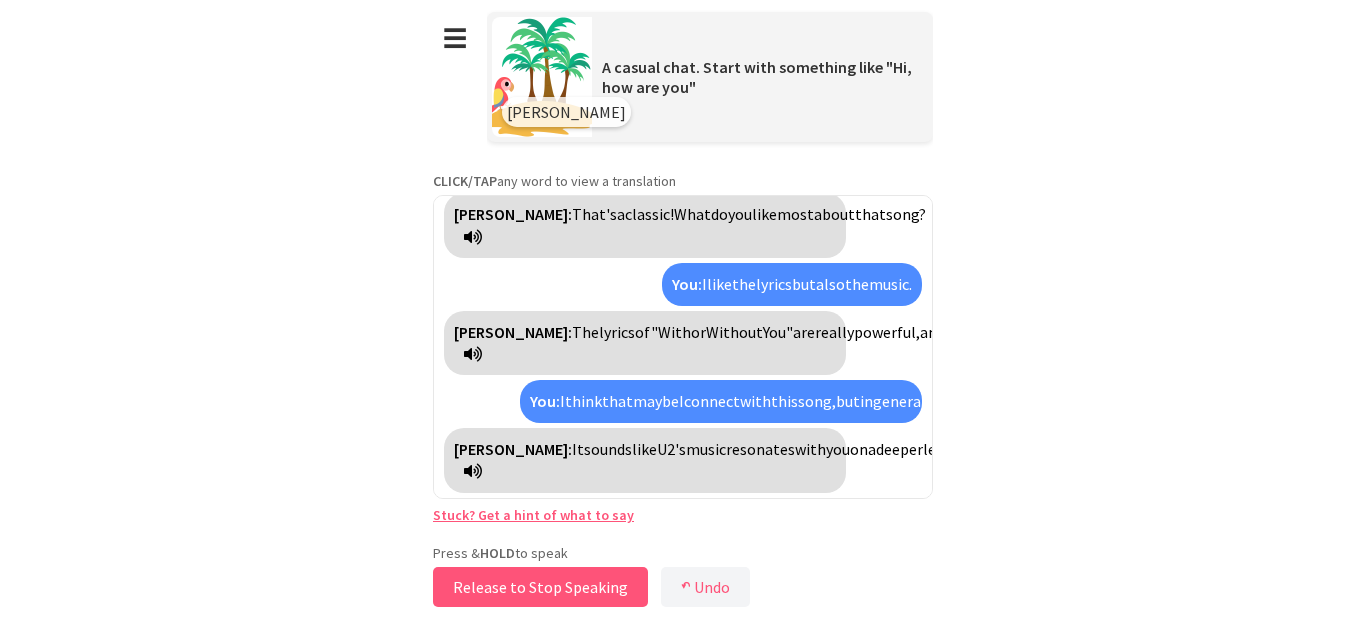 click on "Release to Stop Speaking" at bounding box center [540, 587] 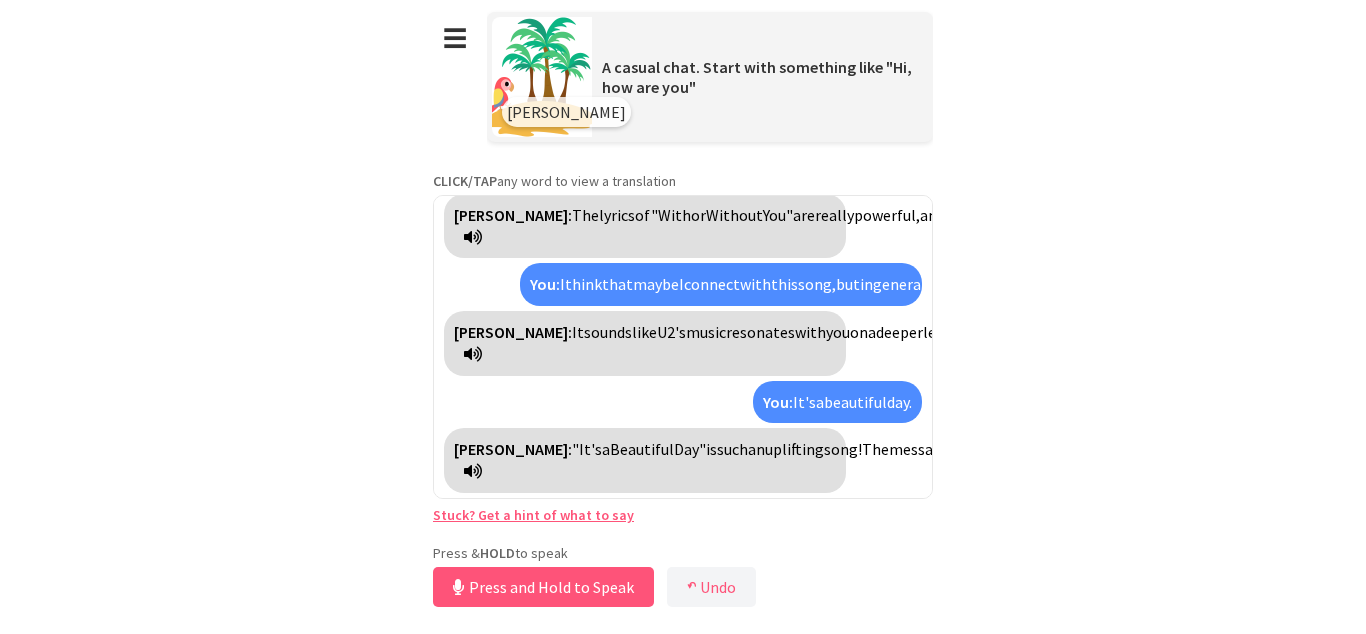 scroll, scrollTop: 917, scrollLeft: 0, axis: vertical 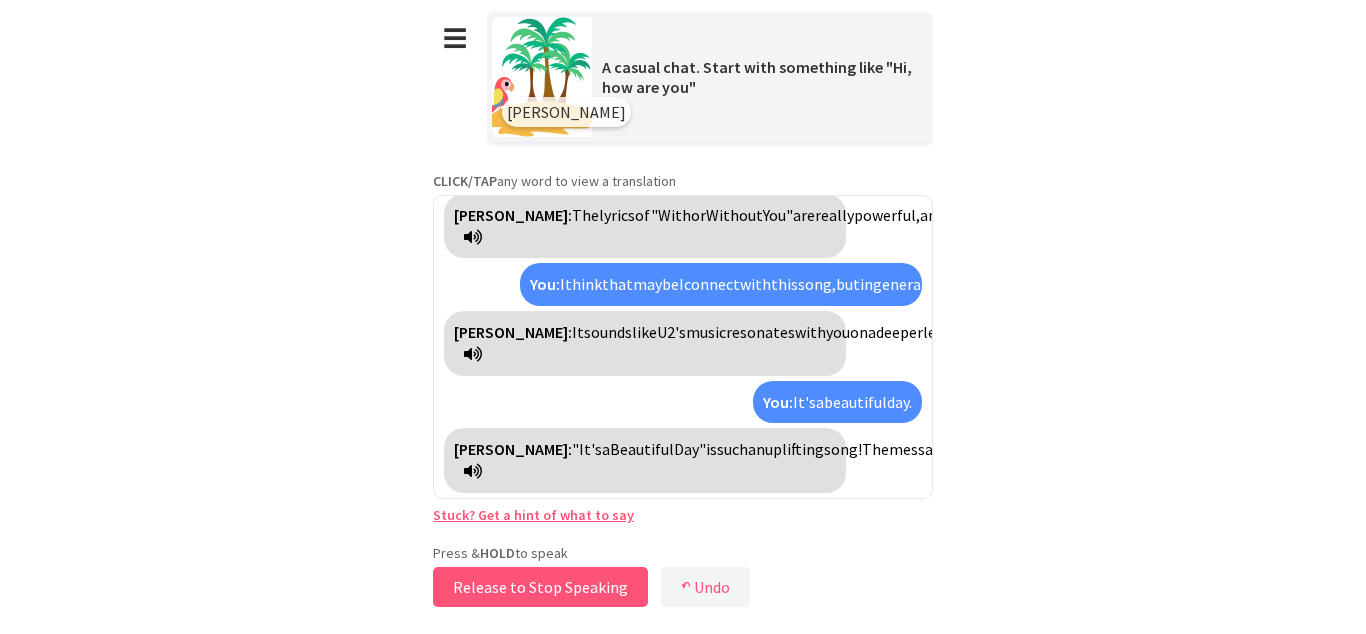 click on "Release to Stop Speaking" at bounding box center (540, 587) 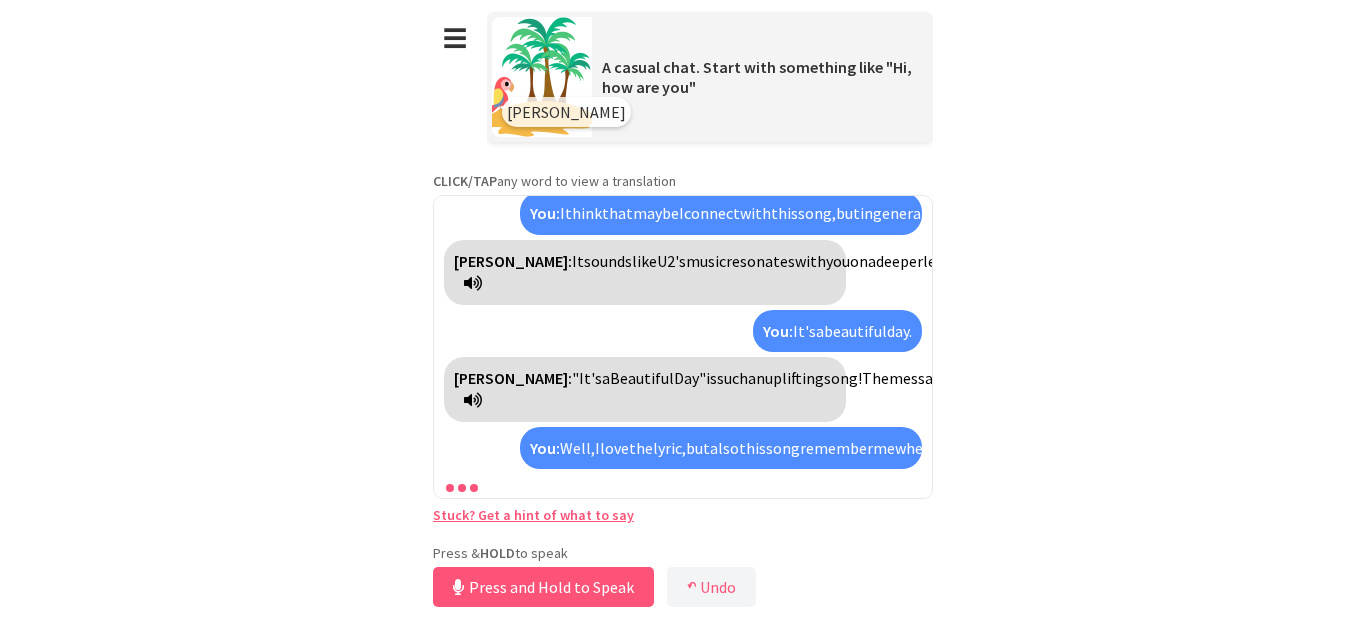 scroll, scrollTop: 1236, scrollLeft: 0, axis: vertical 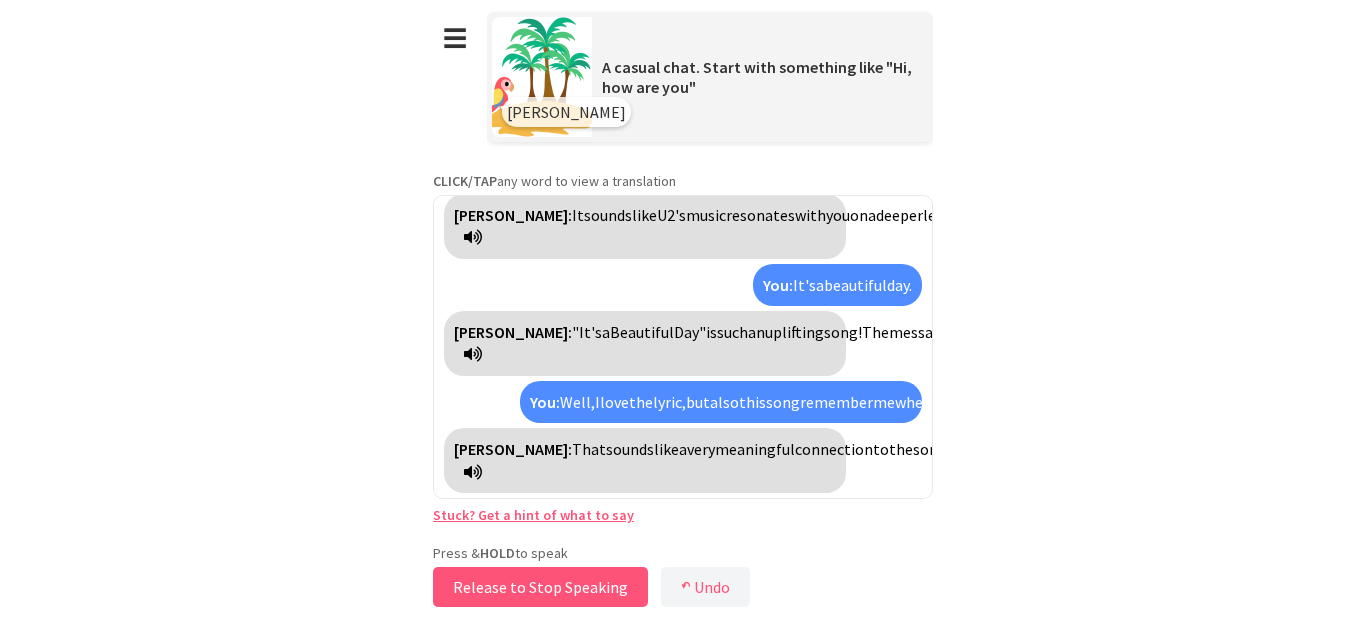 click on "Release to Stop Speaking" at bounding box center [540, 587] 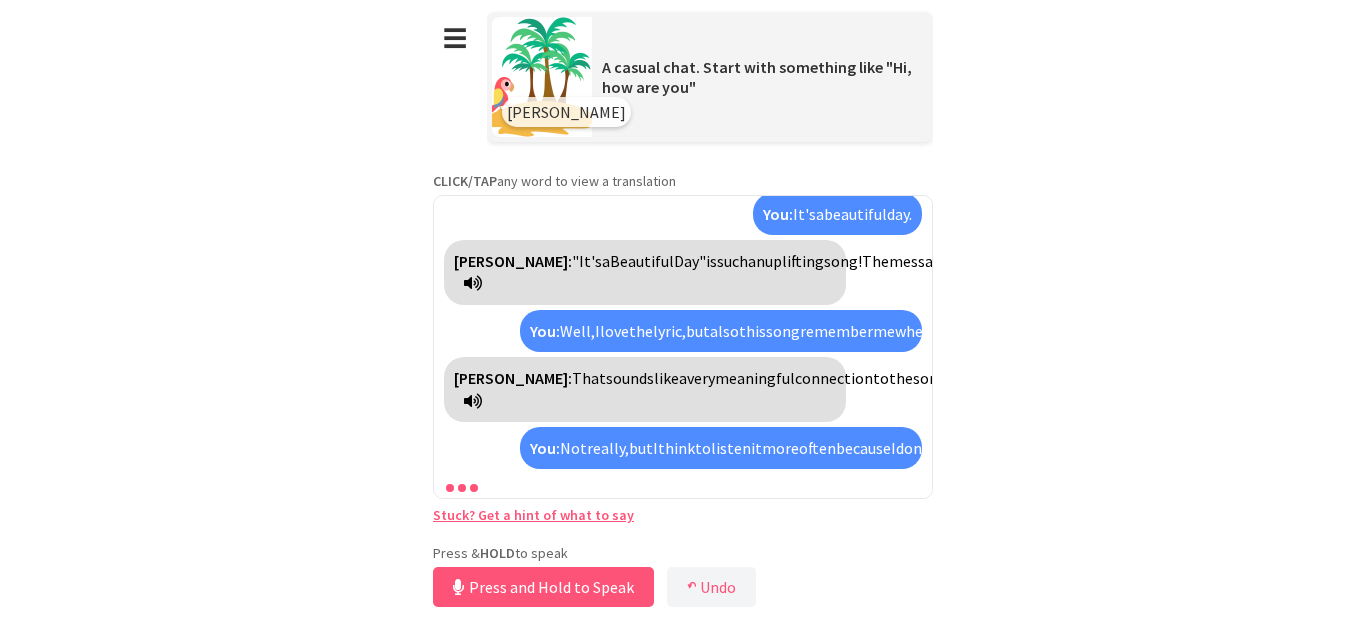 scroll, scrollTop: 1555, scrollLeft: 0, axis: vertical 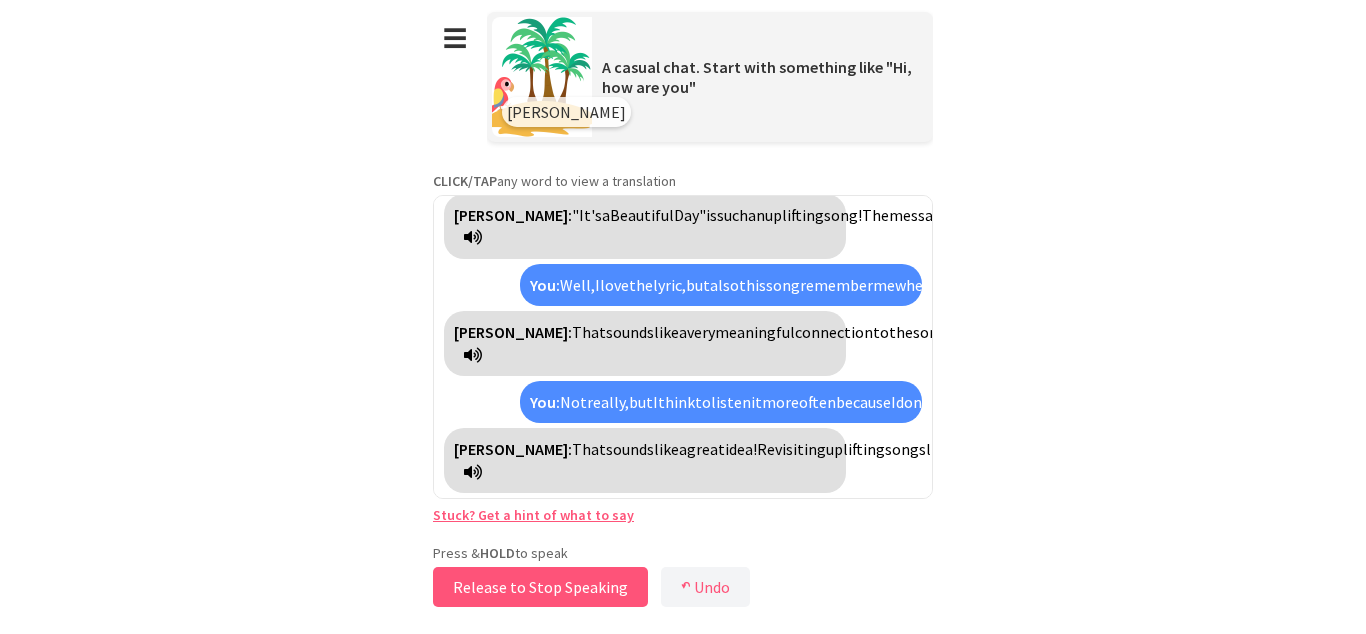 click on "Release to Stop Speaking" at bounding box center (540, 587) 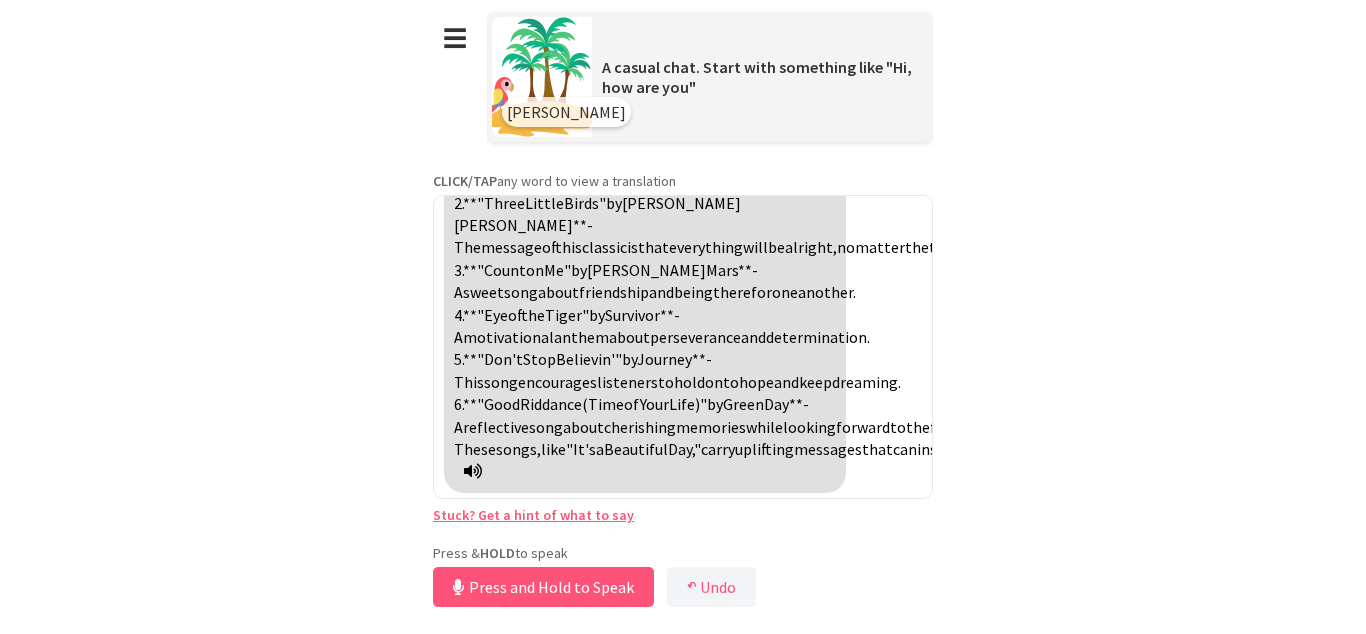 scroll, scrollTop: 2030, scrollLeft: 0, axis: vertical 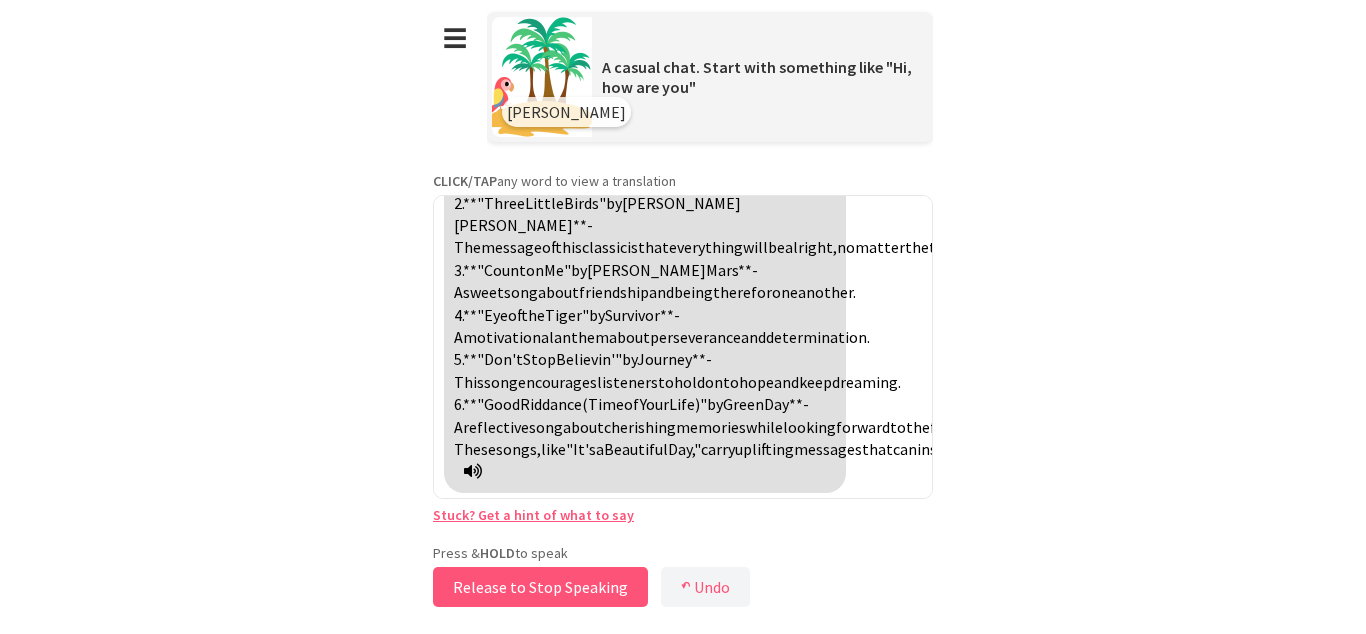 click on "Release to Stop Speaking" at bounding box center [540, 587] 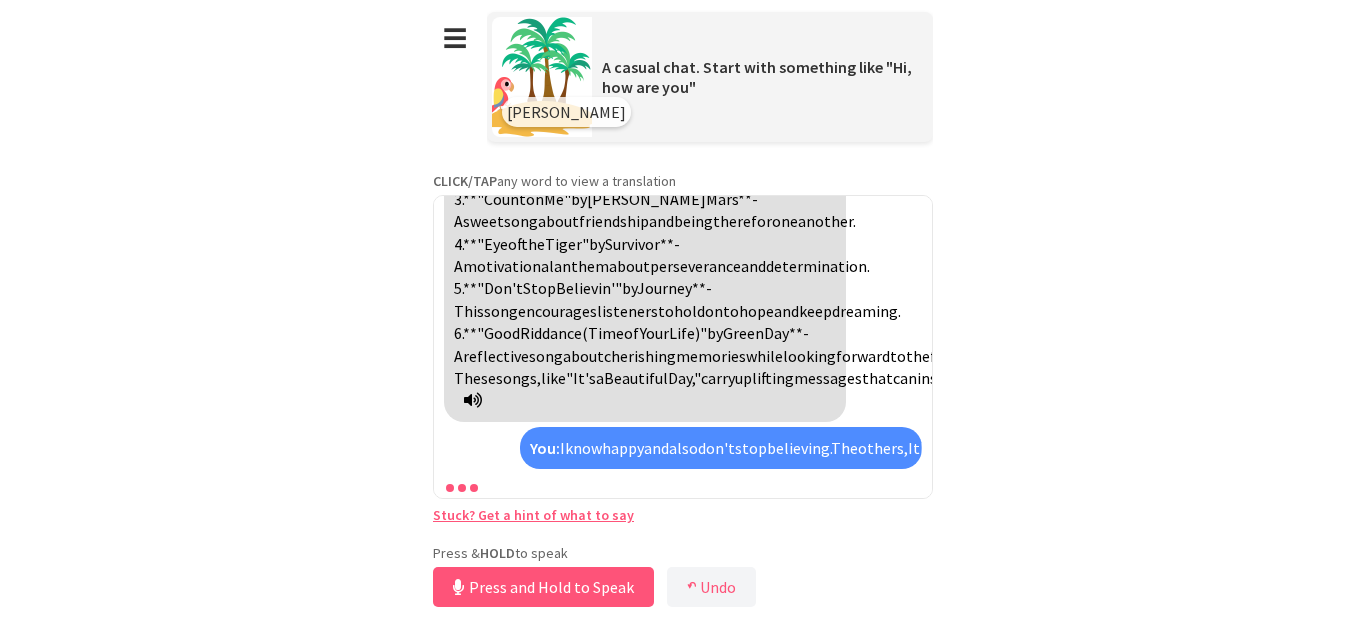 scroll, scrollTop: 2461, scrollLeft: 0, axis: vertical 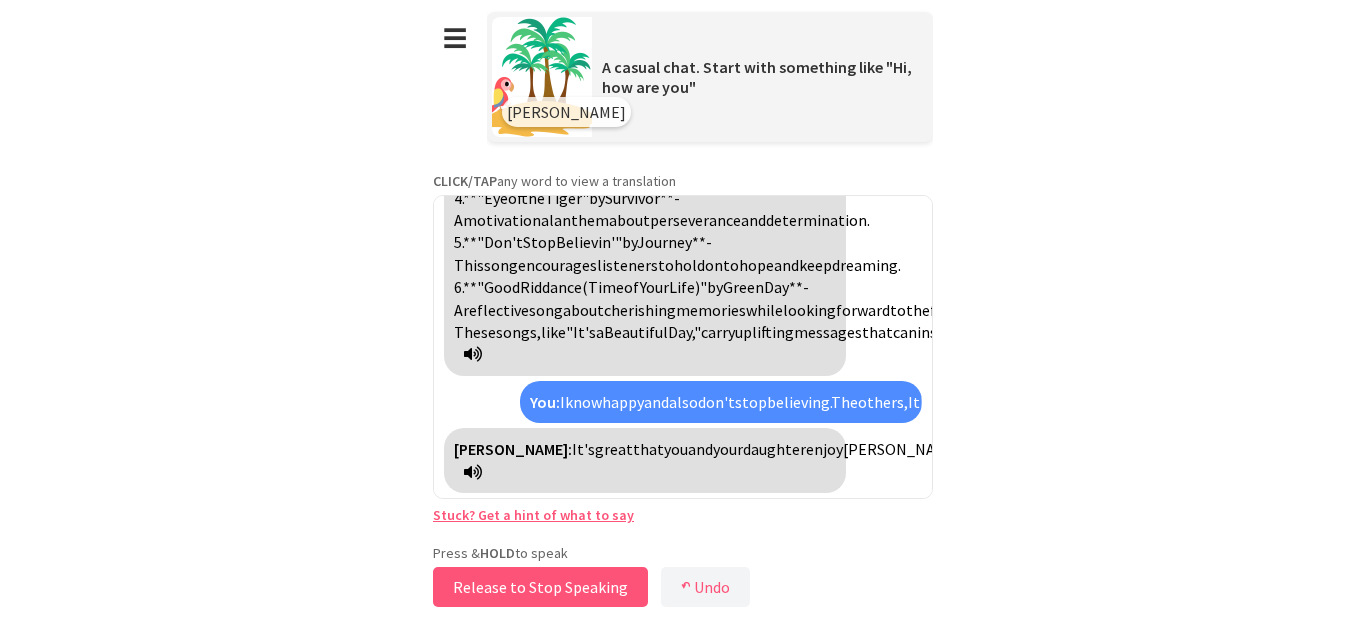 click on "Release to Stop Speaking" at bounding box center [540, 587] 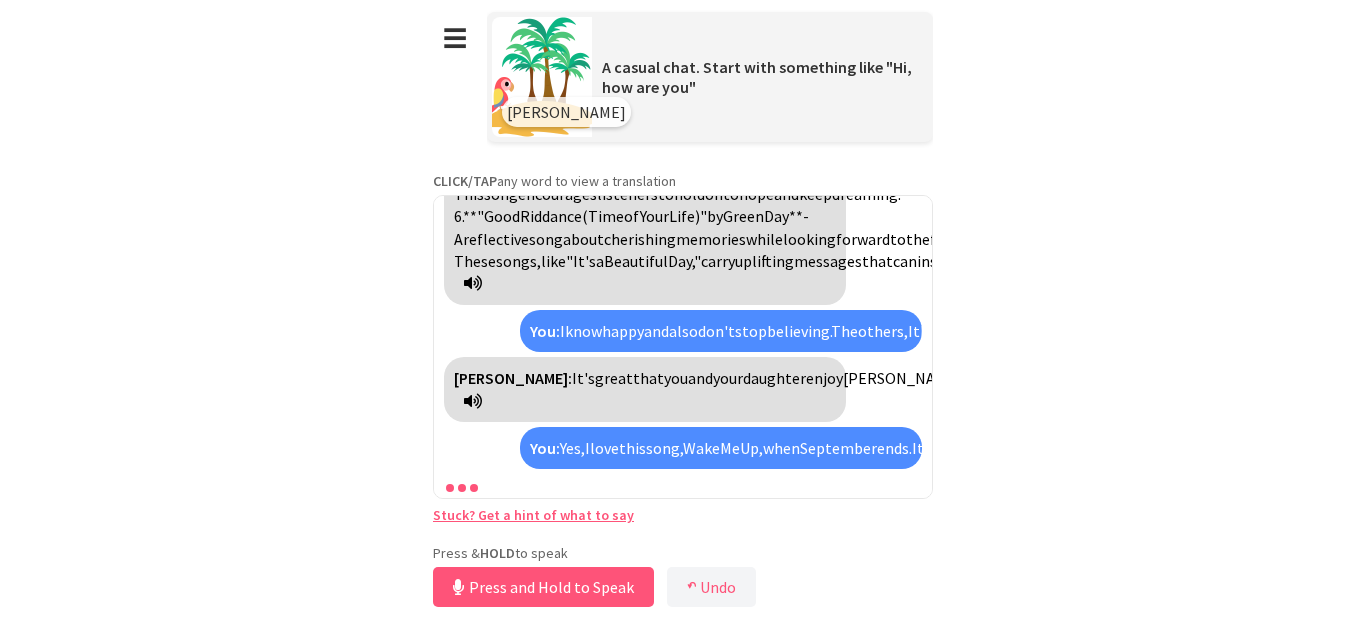 scroll, scrollTop: 2802, scrollLeft: 0, axis: vertical 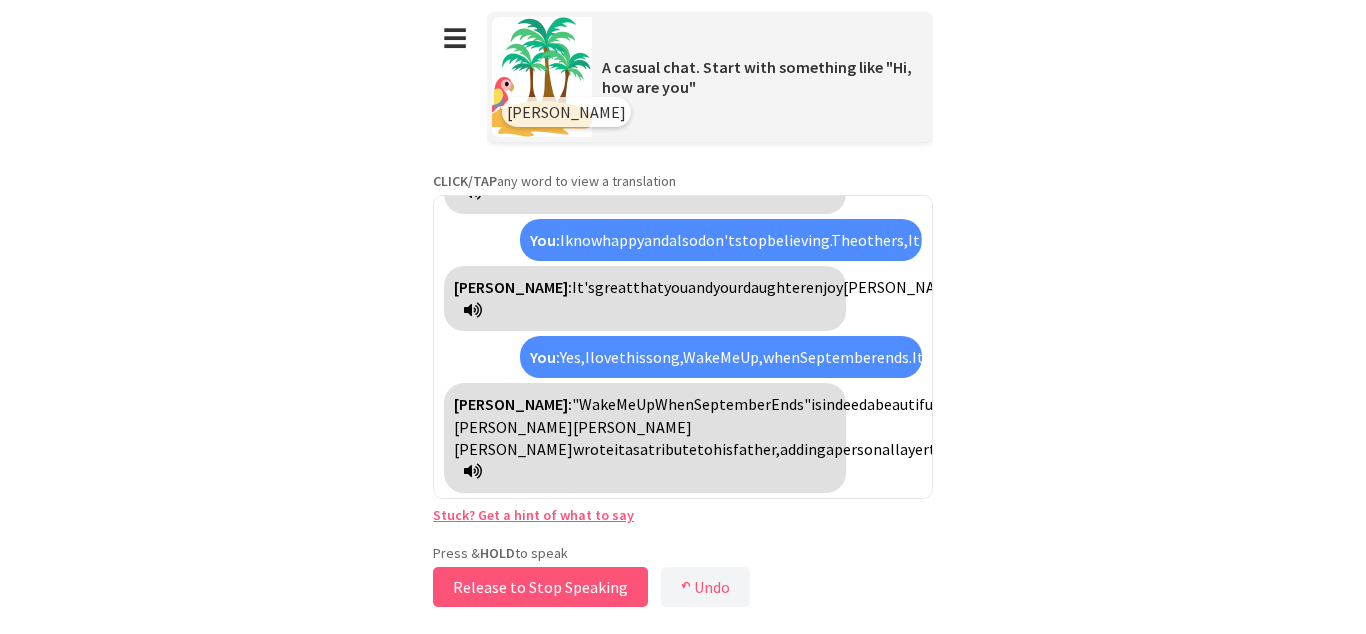 click on "Release to Stop Speaking" at bounding box center [540, 587] 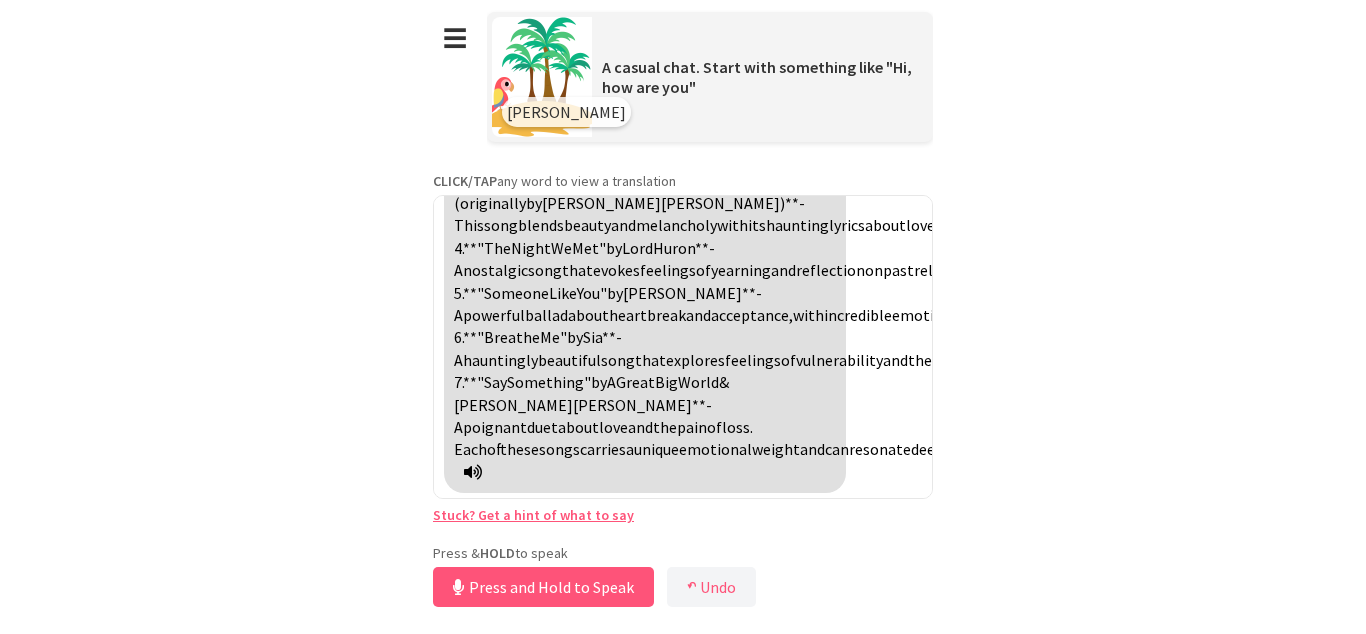 scroll, scrollTop: 3390, scrollLeft: 0, axis: vertical 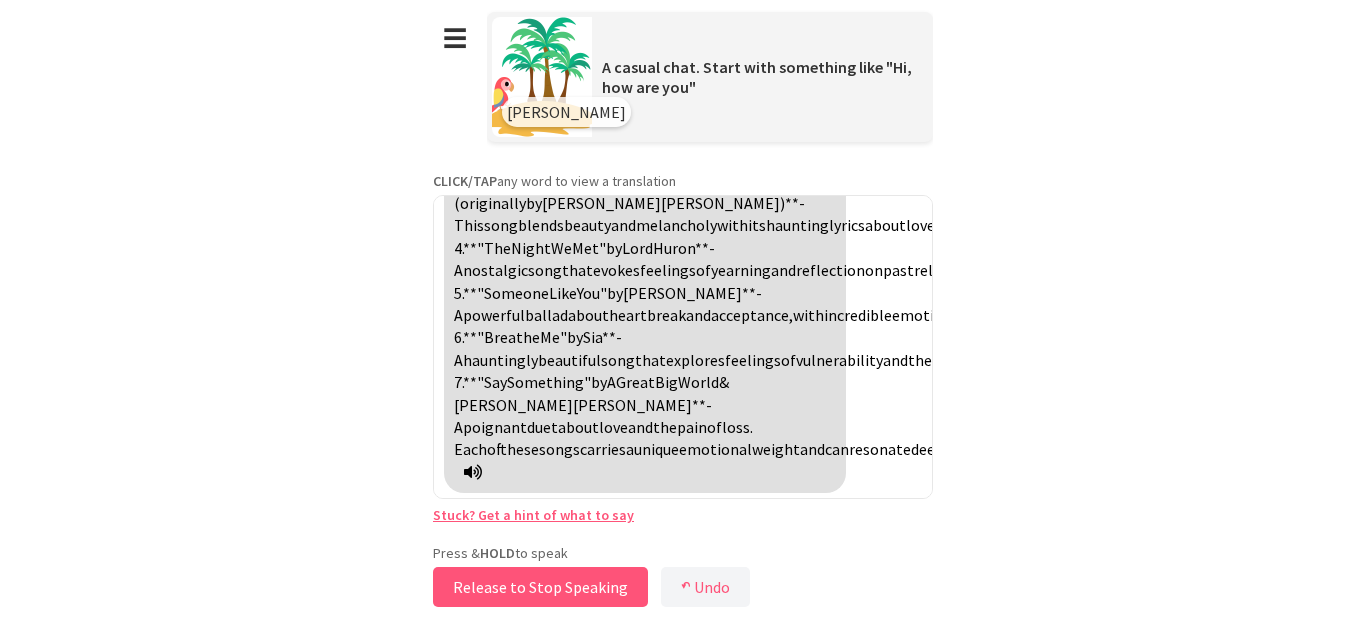 drag, startPoint x: 606, startPoint y: 593, endPoint x: 721, endPoint y: 478, distance: 162.63457 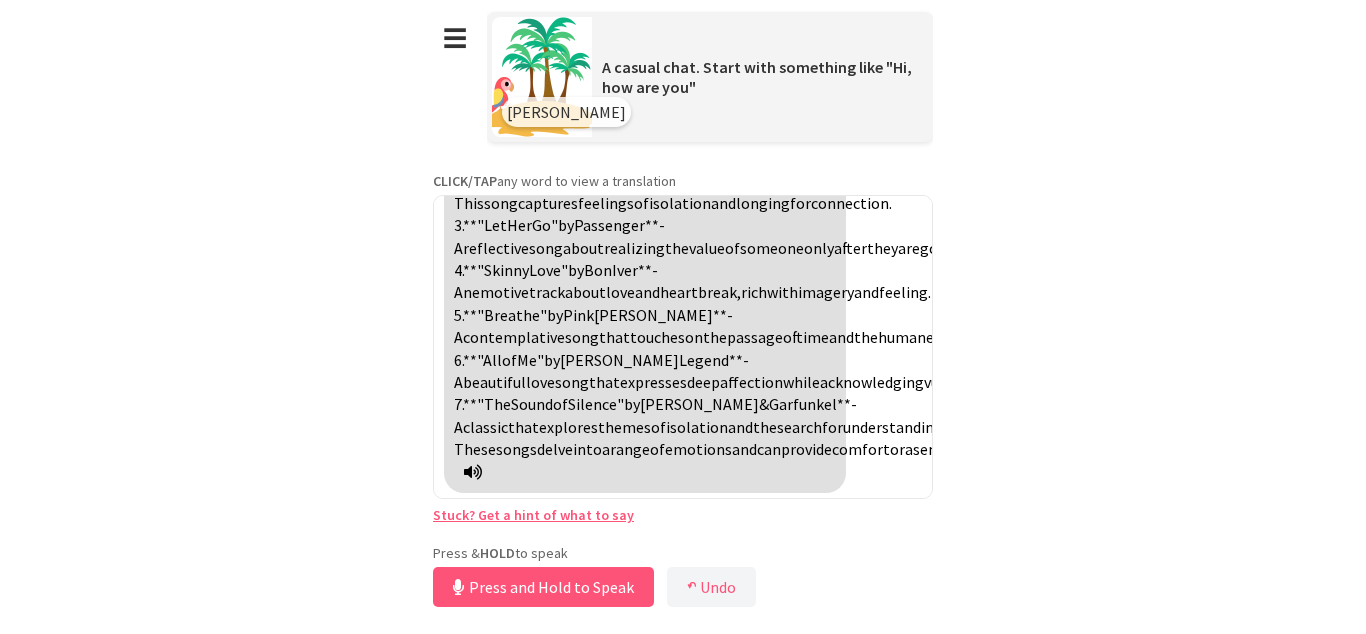 scroll, scrollTop: 4224, scrollLeft: 0, axis: vertical 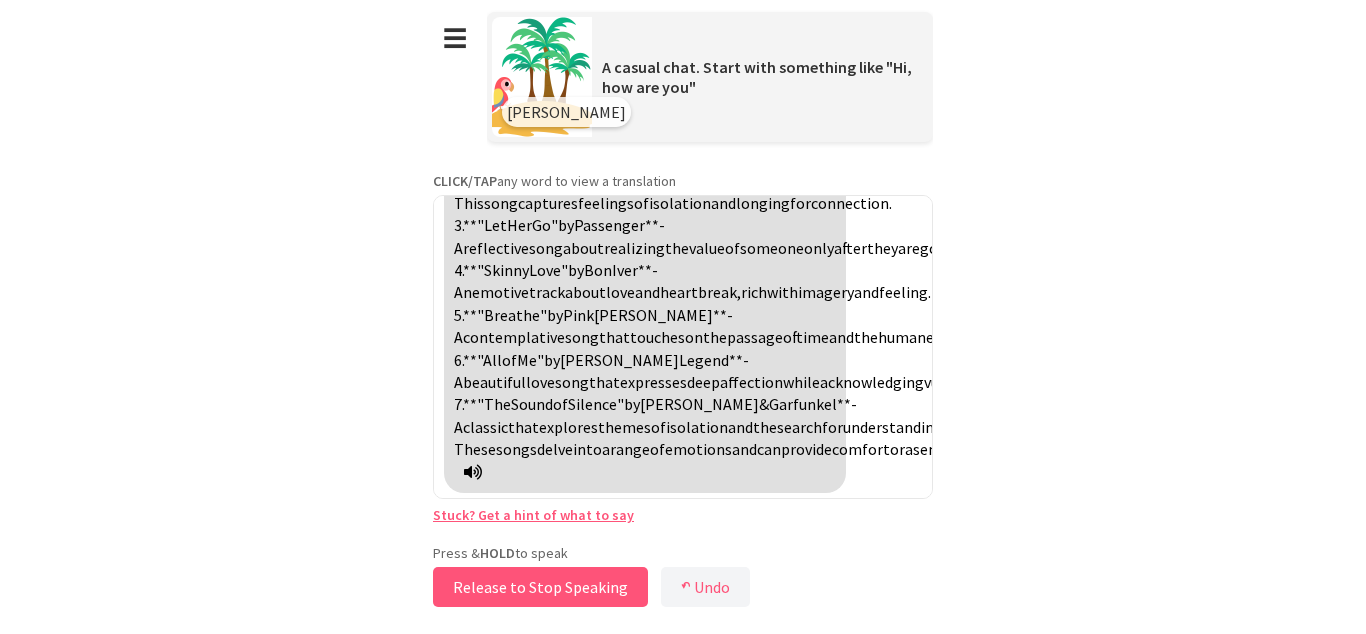 click on "Release to Stop Speaking" at bounding box center (540, 587) 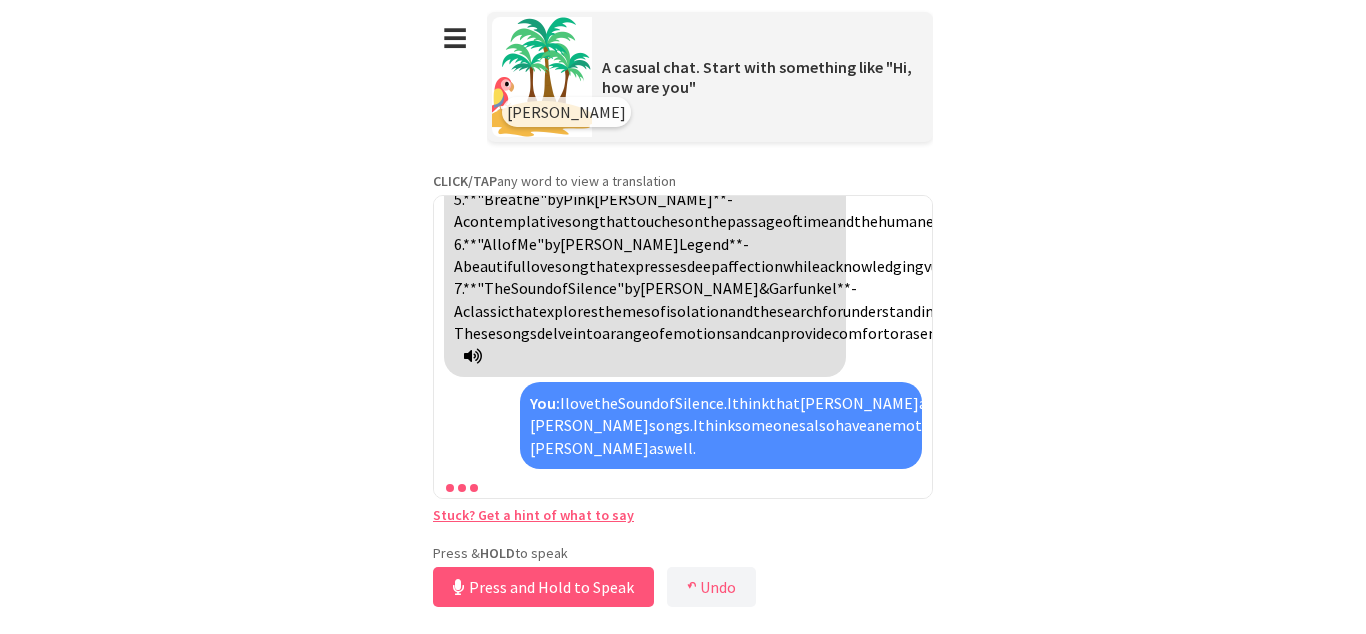 scroll, scrollTop: 5035, scrollLeft: 0, axis: vertical 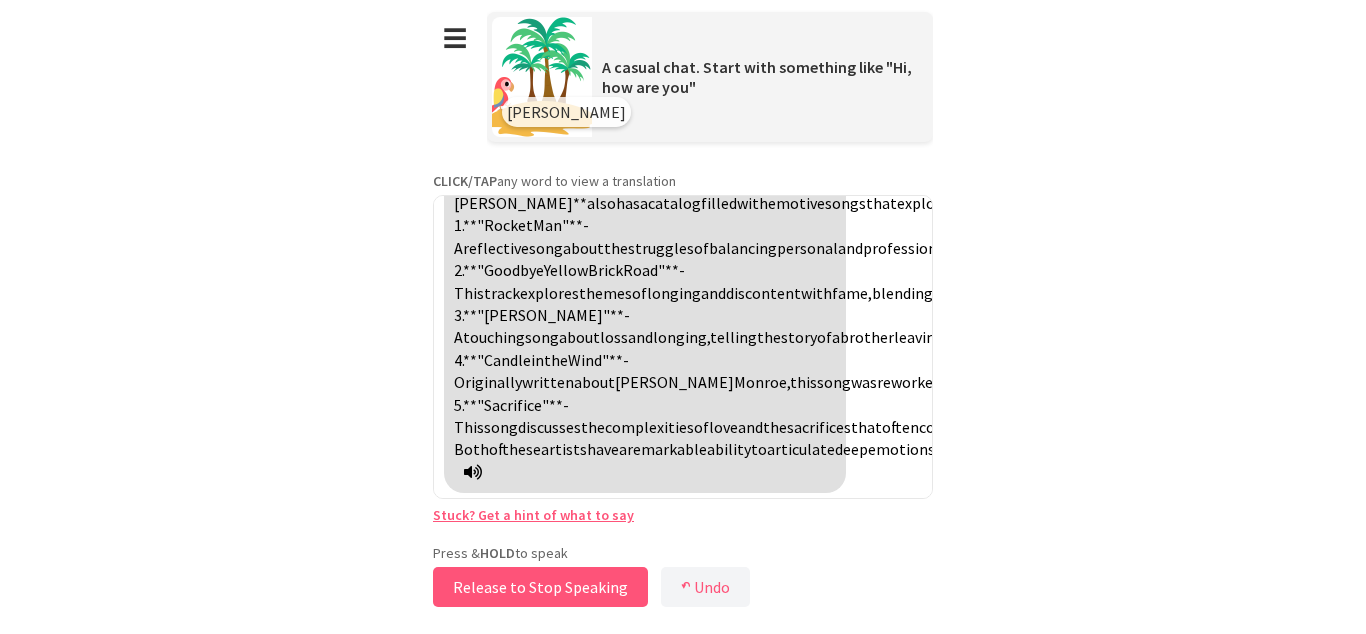 click on "Release to Stop Speaking" at bounding box center (540, 587) 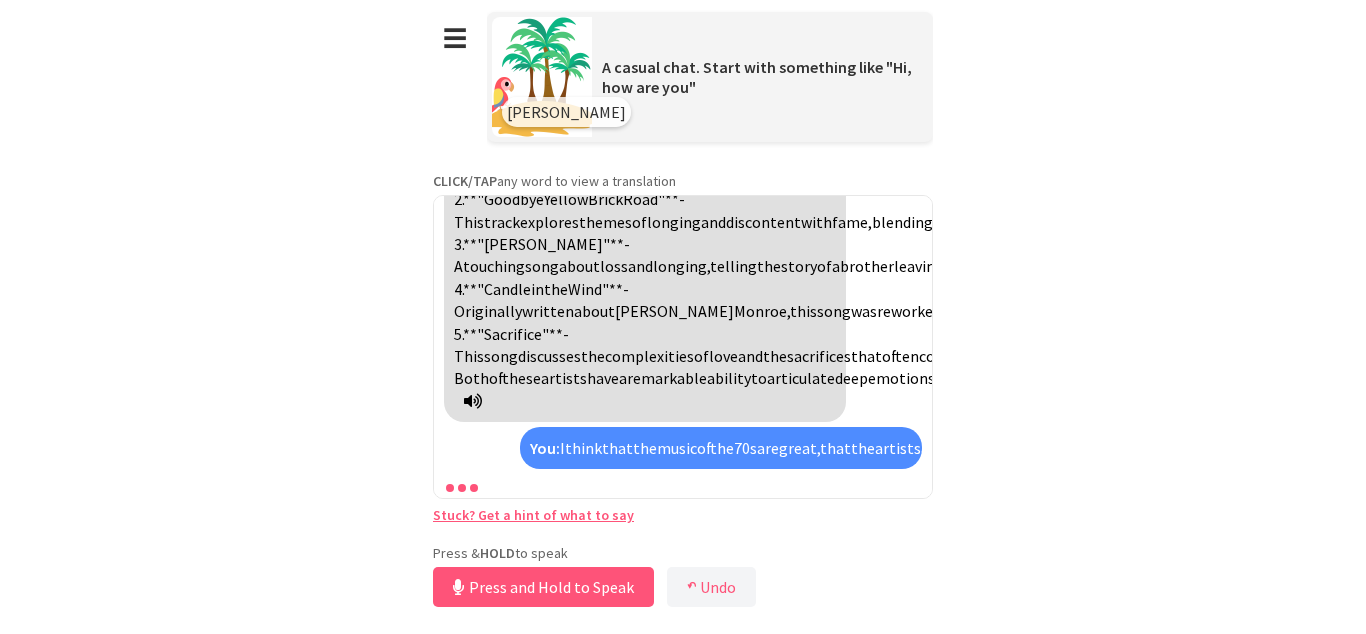 scroll, scrollTop: 5645, scrollLeft: 0, axis: vertical 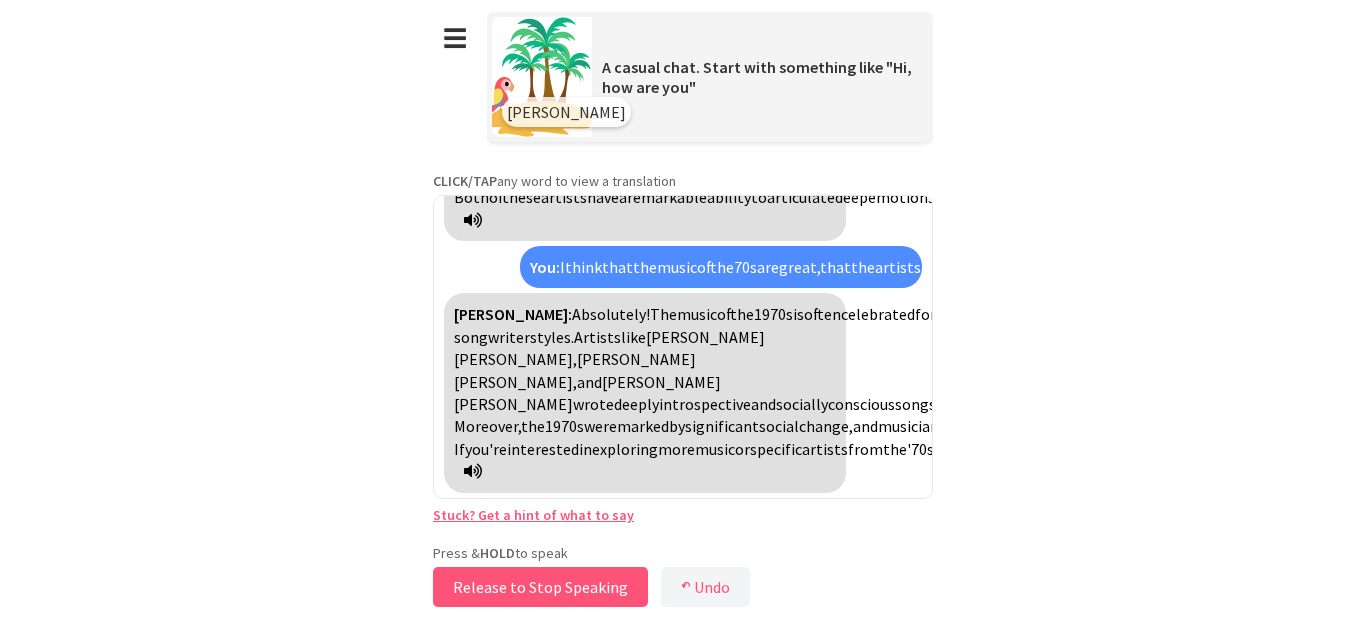 click on "Release to Stop Speaking" at bounding box center (540, 587) 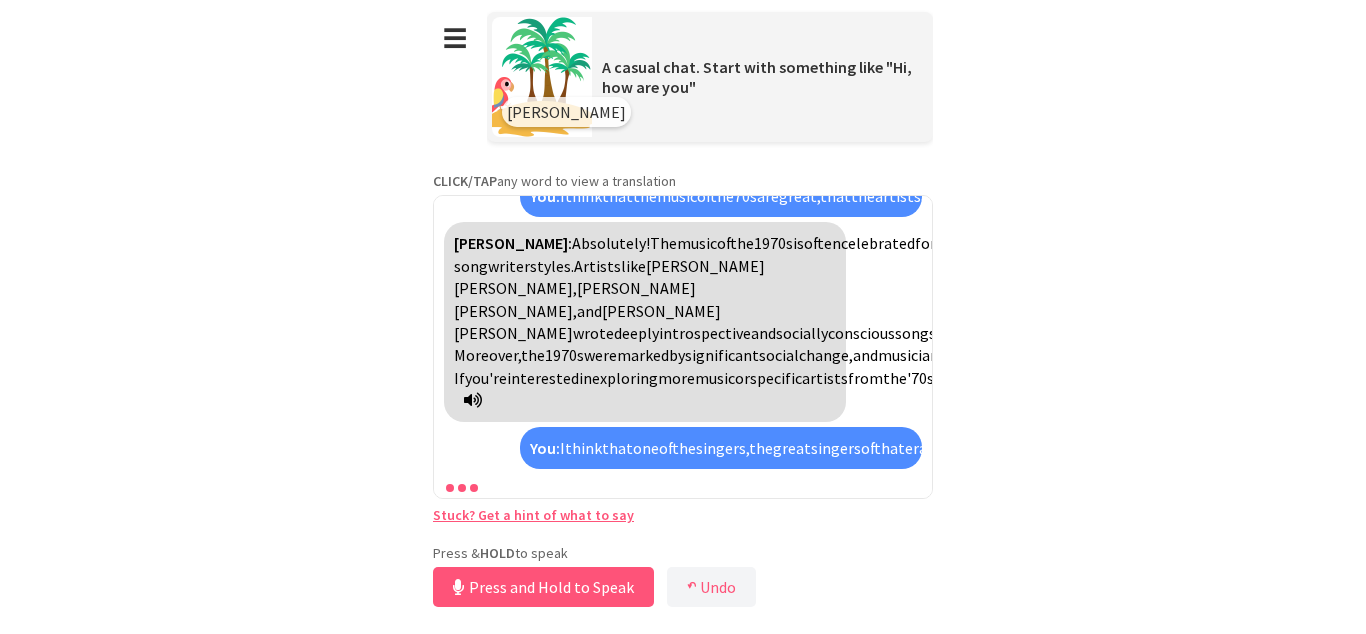 scroll, scrollTop: 6233, scrollLeft: 0, axis: vertical 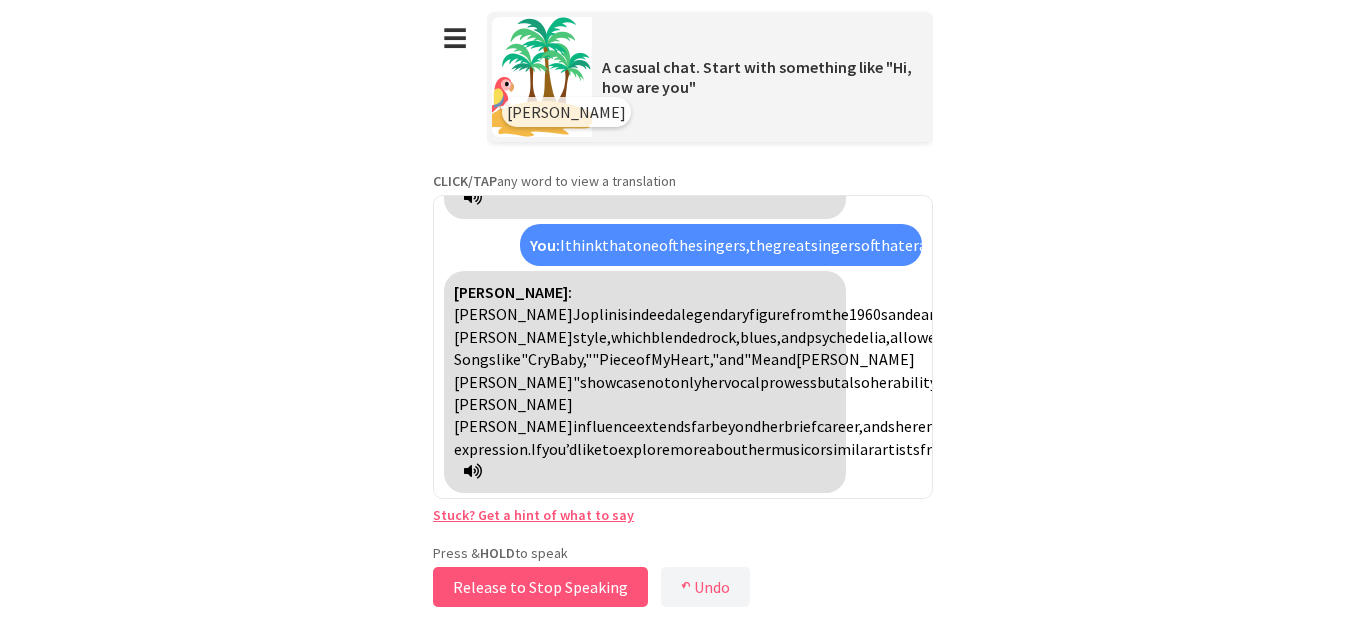 click on "Release to Stop Speaking" at bounding box center (540, 587) 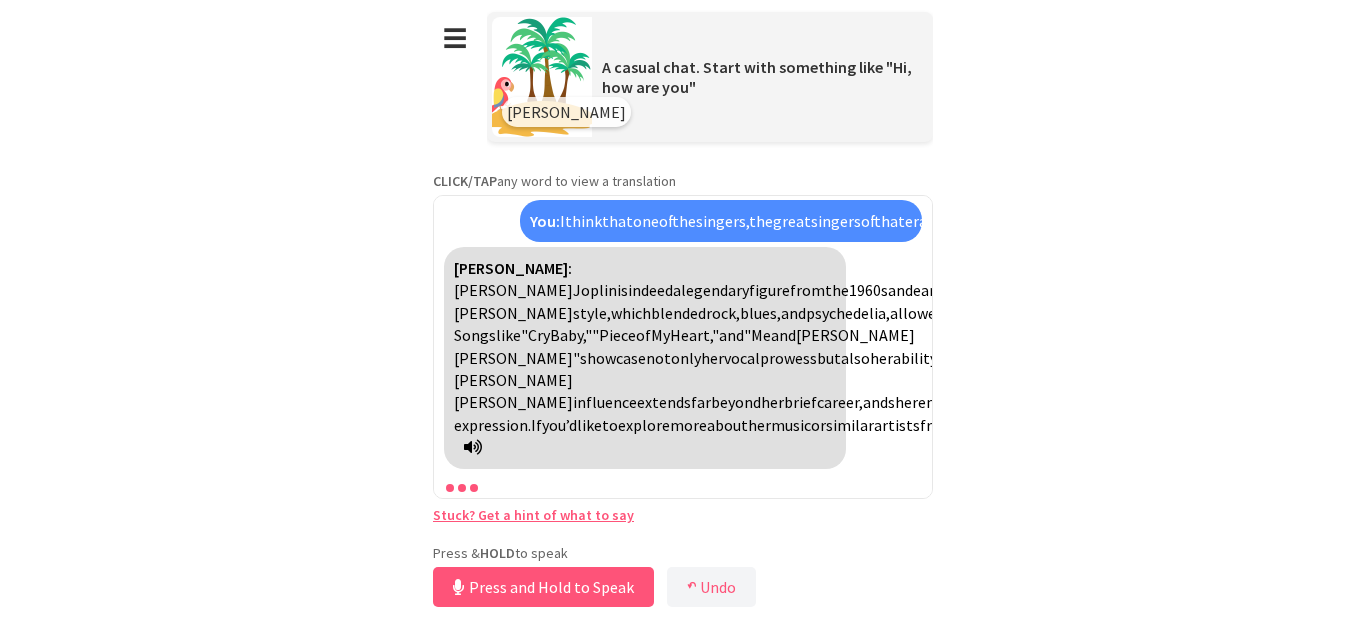 scroll, scrollTop: 6233, scrollLeft: 0, axis: vertical 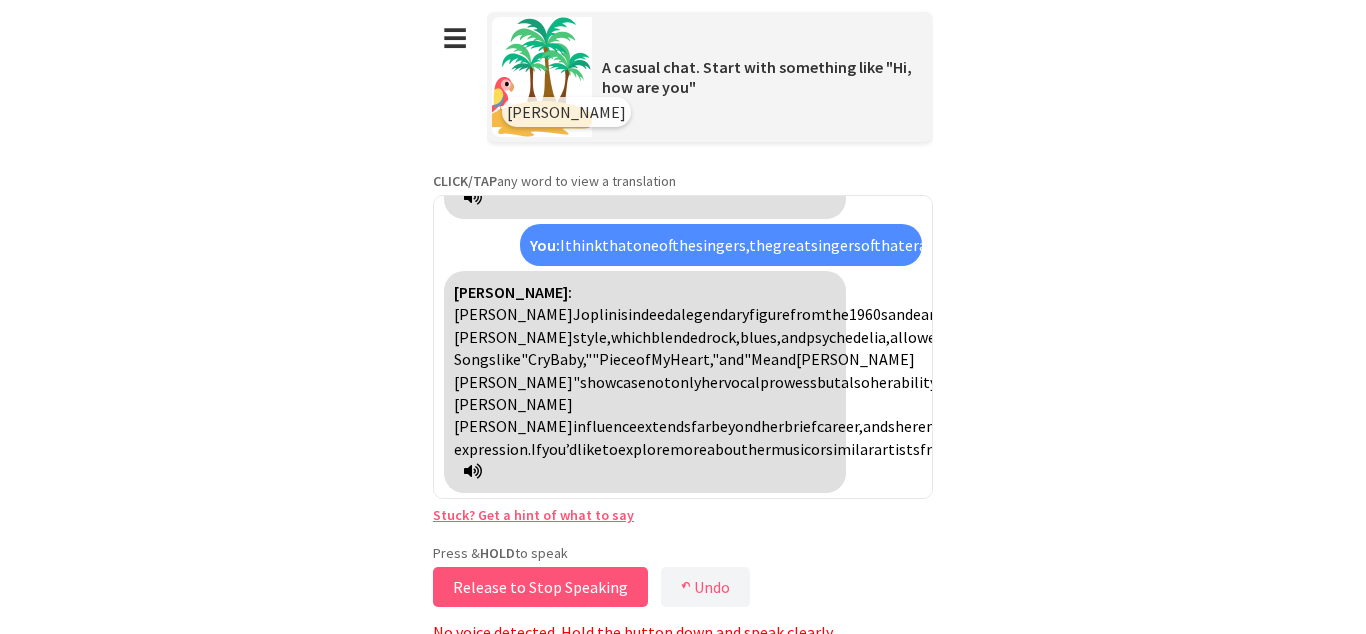 click on "Release to Stop Speaking" at bounding box center (540, 587) 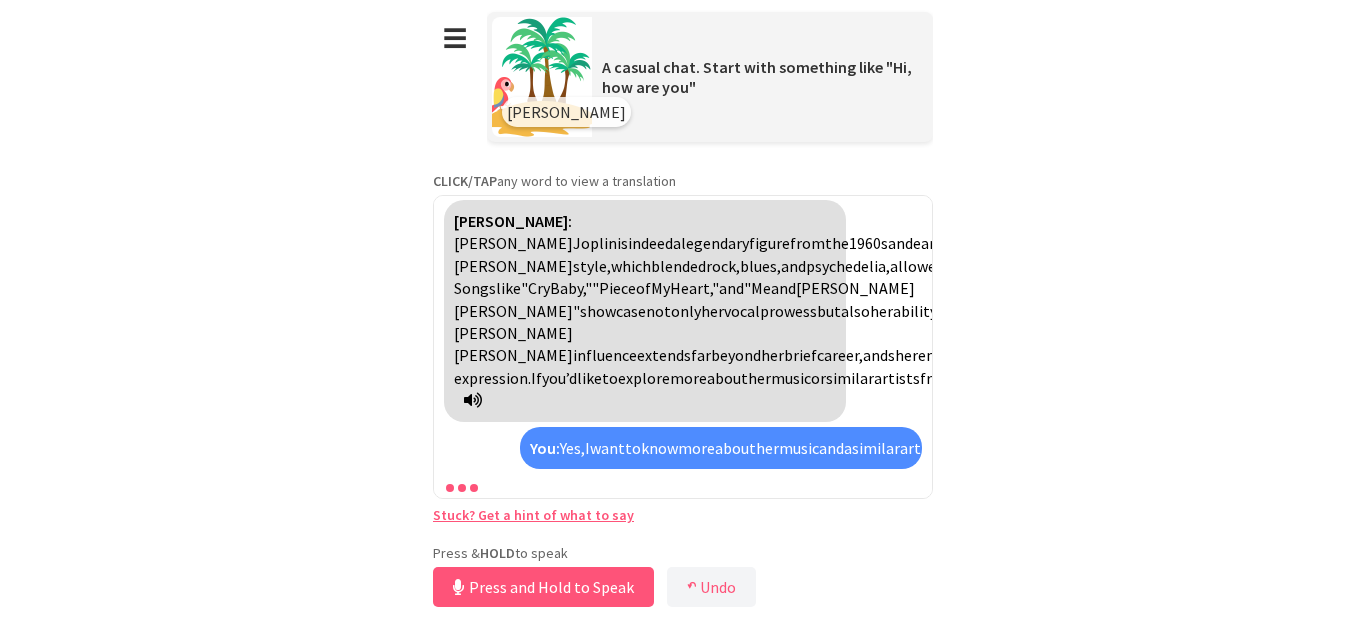 scroll, scrollTop: 7425, scrollLeft: 0, axis: vertical 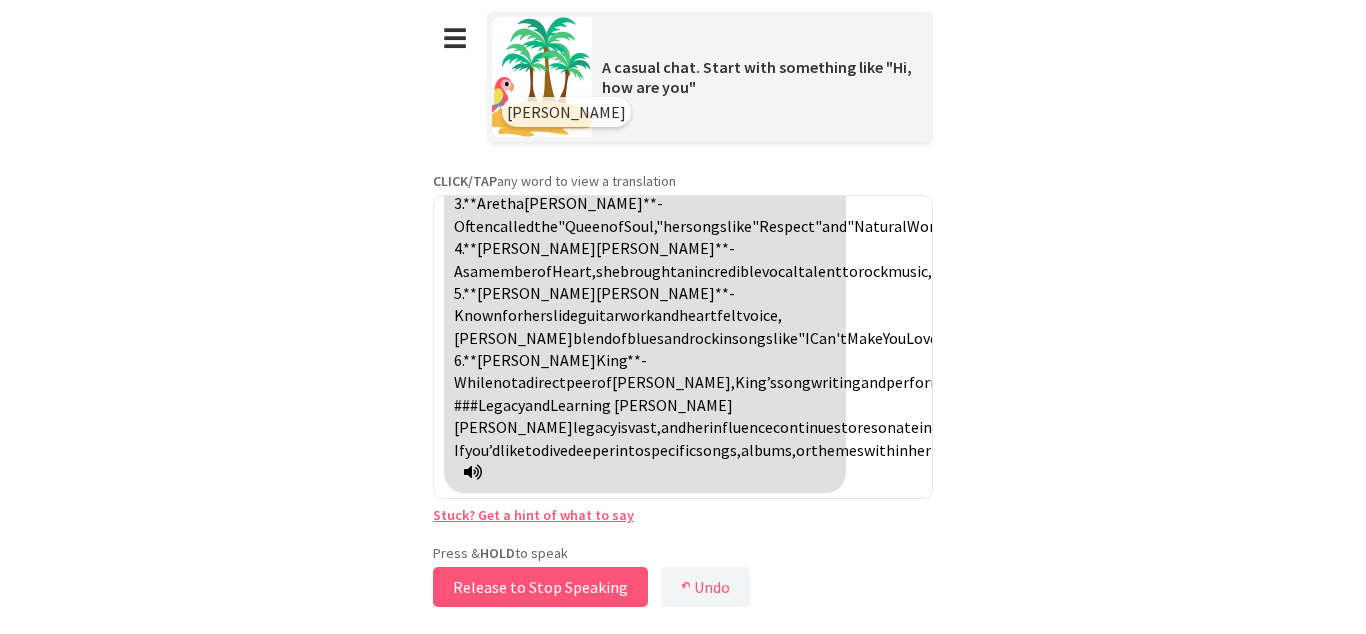 click on "Release to Stop Speaking" at bounding box center (540, 587) 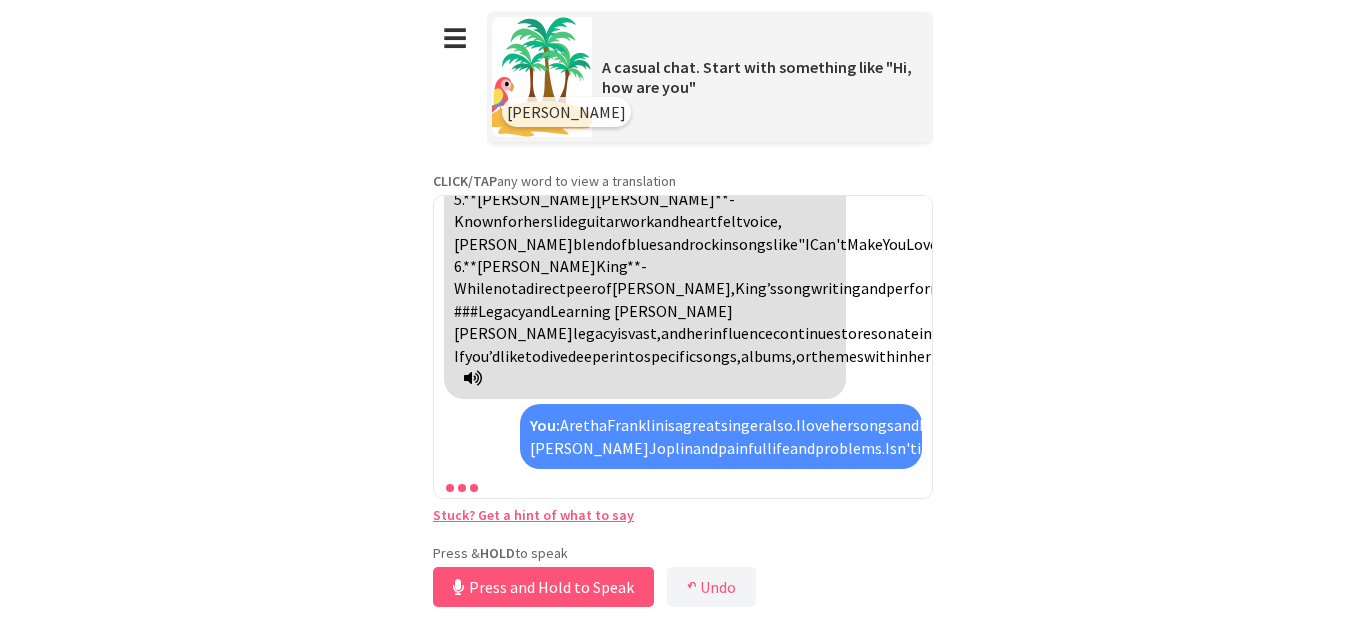scroll, scrollTop: 8304, scrollLeft: 0, axis: vertical 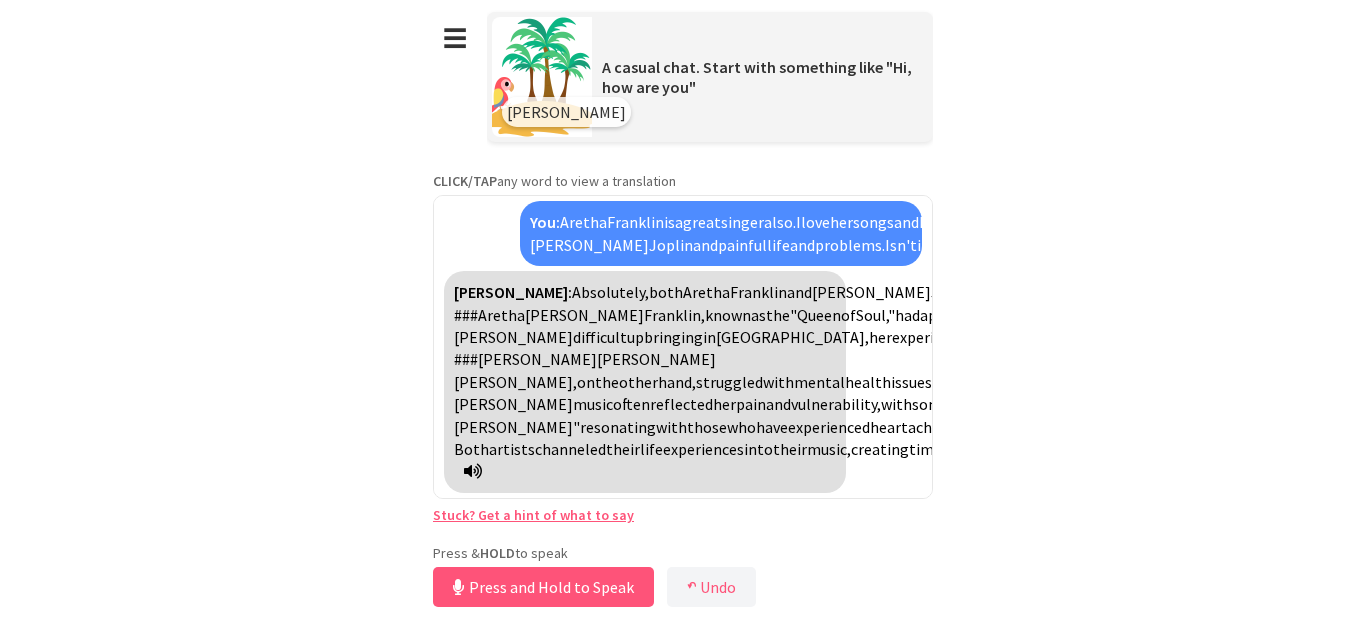 drag, startPoint x: 924, startPoint y: 477, endPoint x: 926, endPoint y: 455, distance: 22.090721 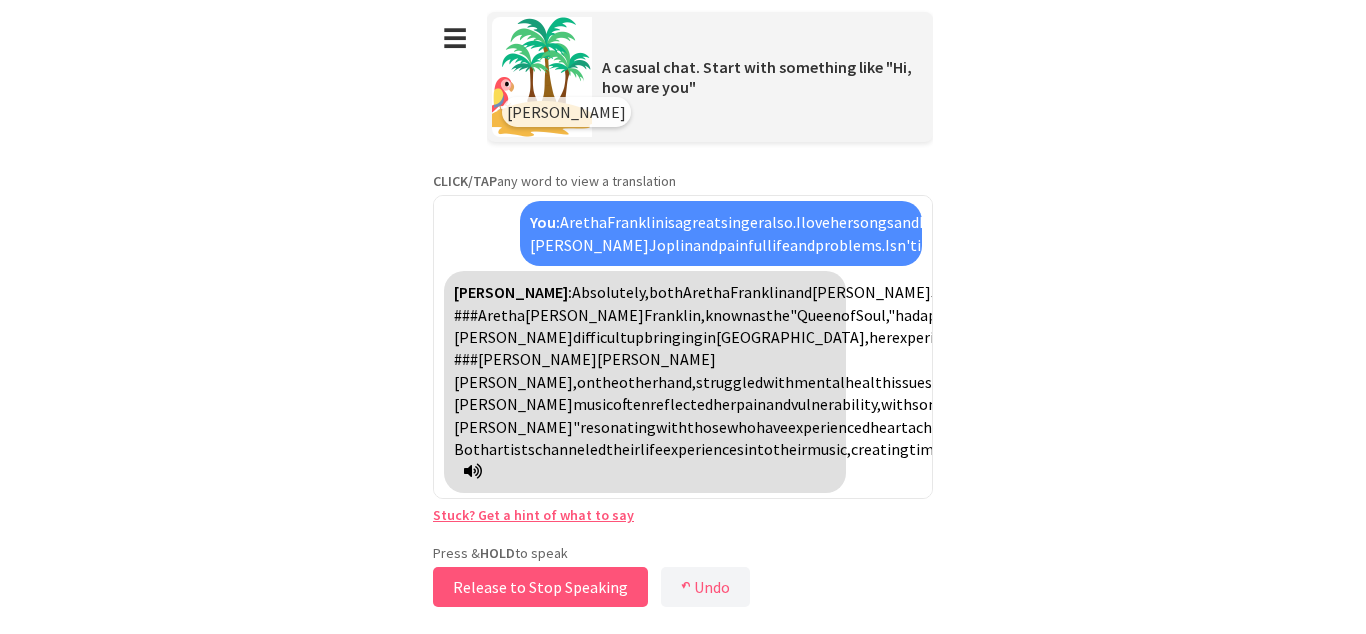 click on "Release to Stop Speaking" at bounding box center [540, 587] 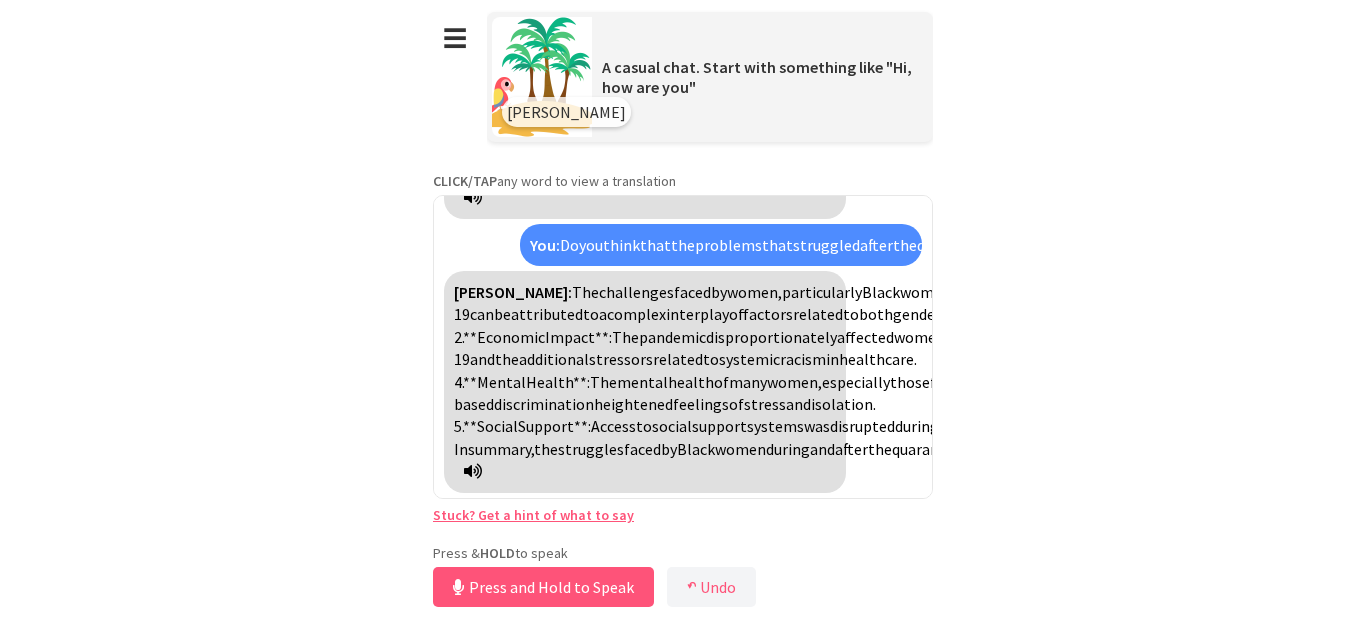 scroll, scrollTop: 9295, scrollLeft: 0, axis: vertical 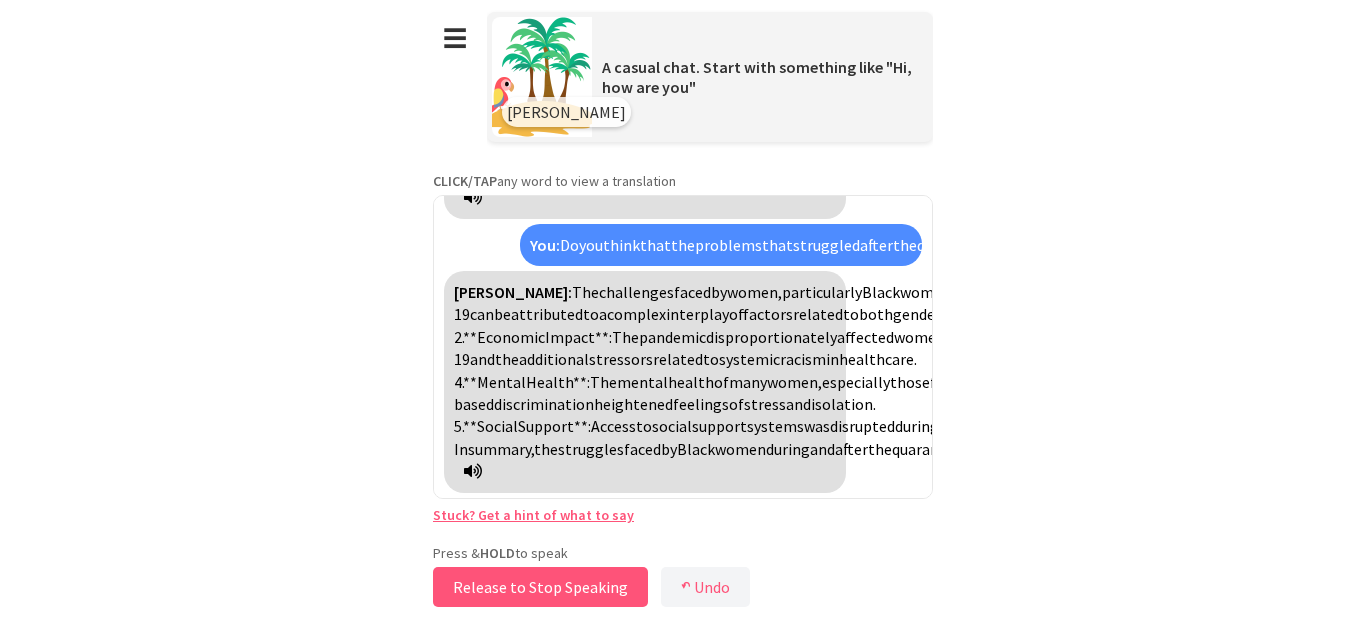 click on "Release to Stop Speaking" at bounding box center (540, 587) 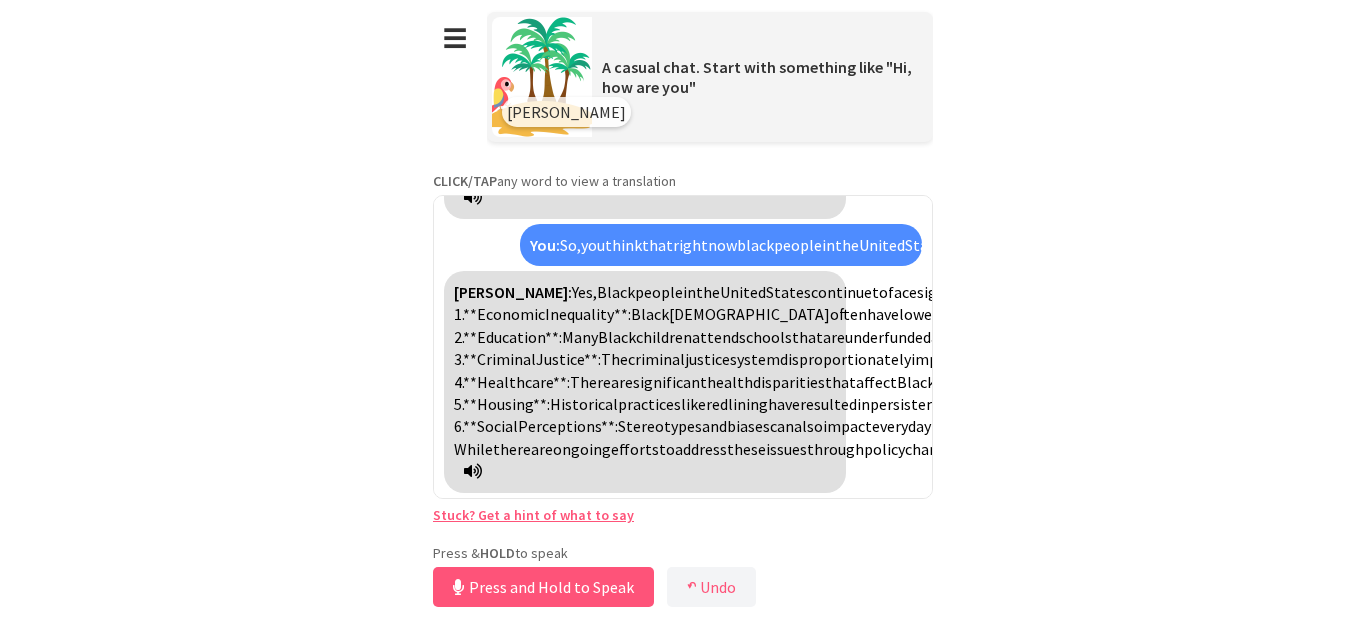 scroll, scrollTop: 10241, scrollLeft: 0, axis: vertical 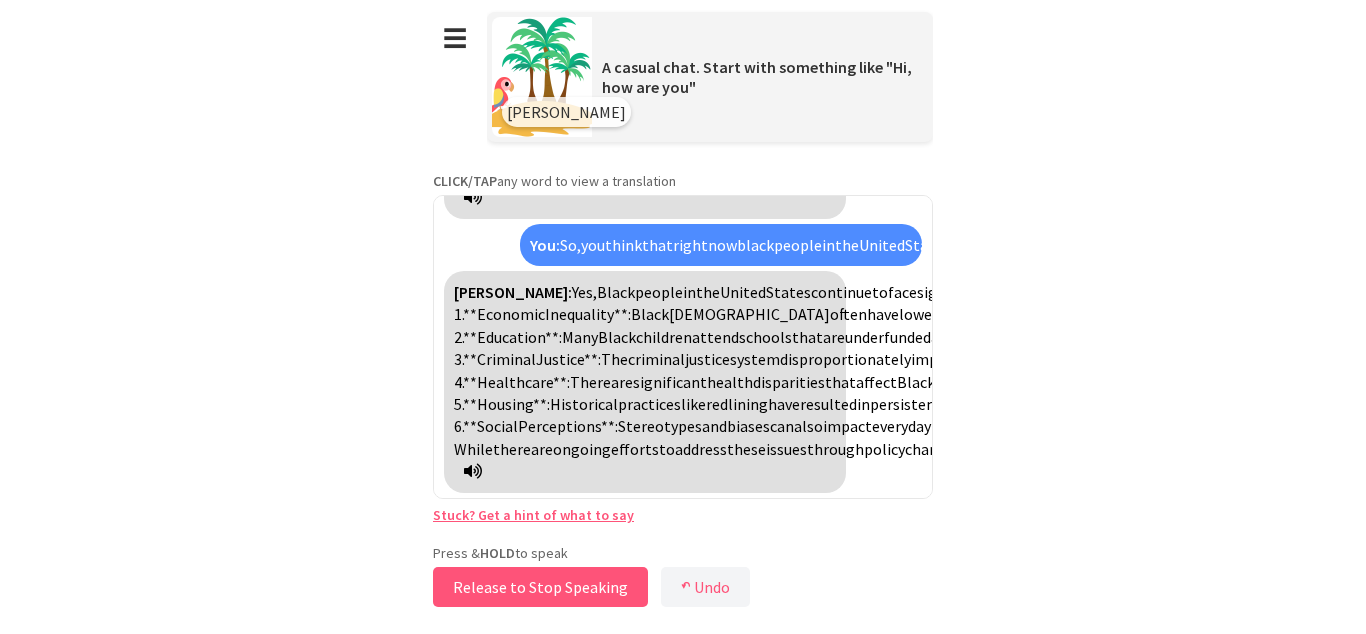 click on "Release to Stop Speaking" at bounding box center [540, 587] 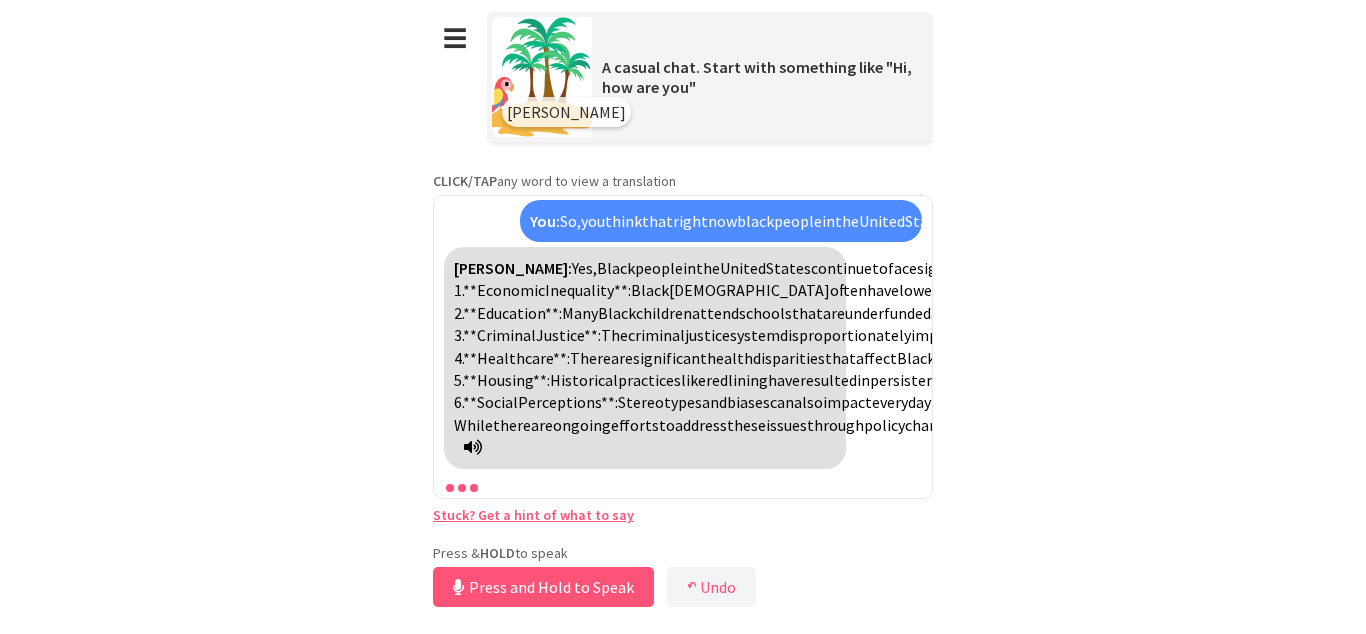 scroll, scrollTop: 10265, scrollLeft: 0, axis: vertical 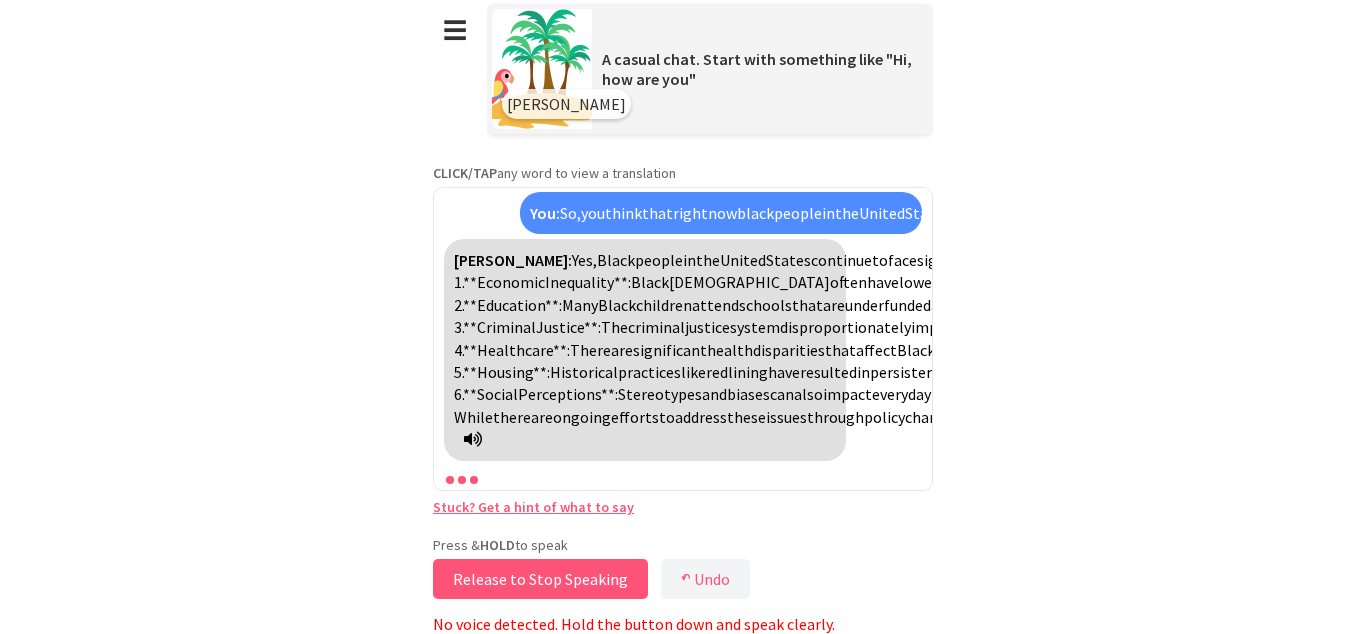 click on "Release to Stop Speaking" at bounding box center [540, 579] 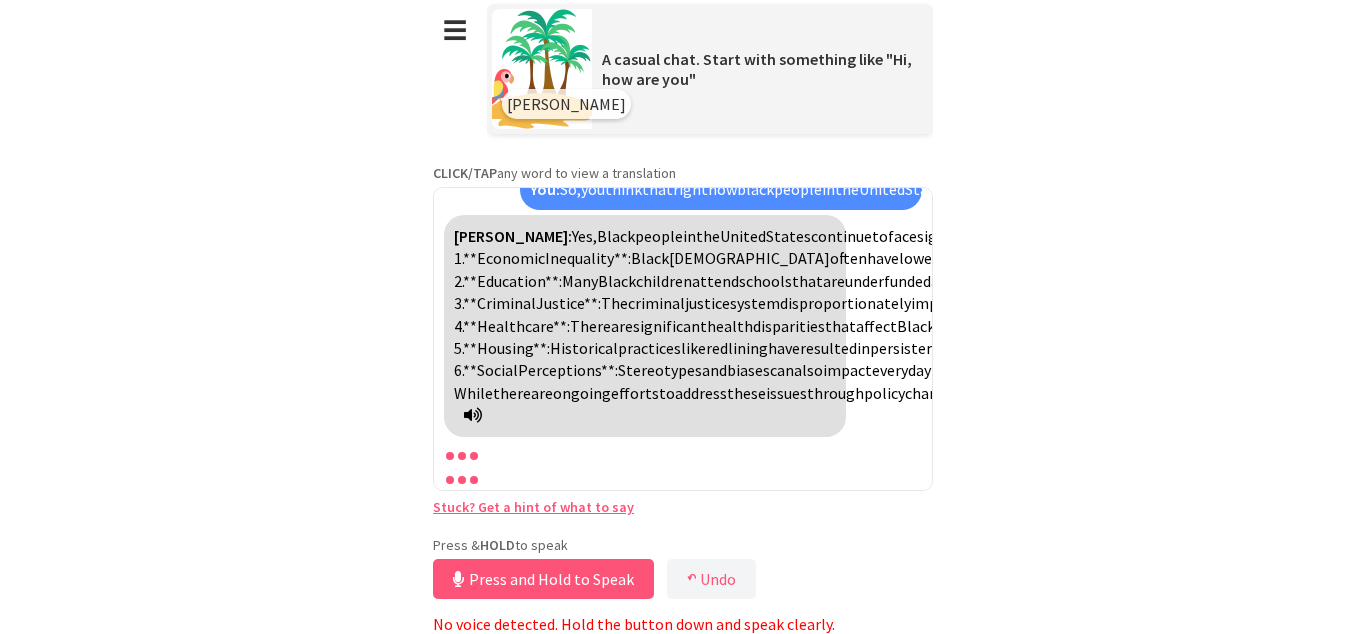 scroll, scrollTop: 0, scrollLeft: 0, axis: both 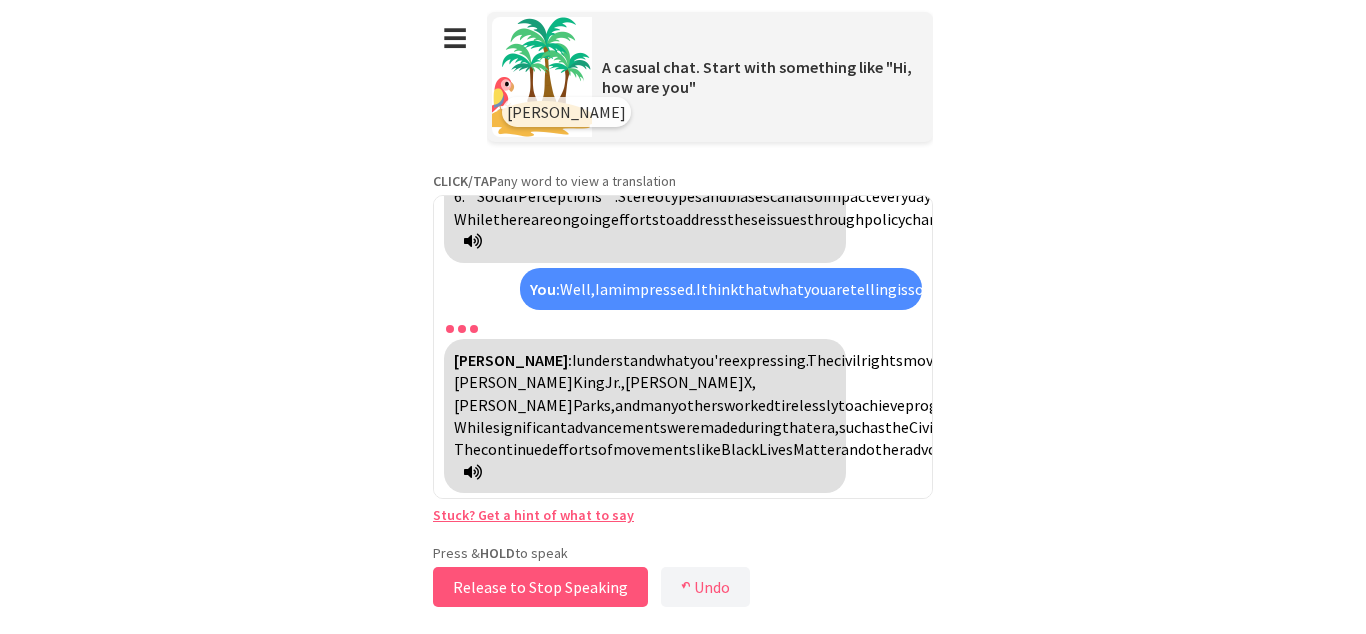 click on "Release to Stop Speaking" at bounding box center [540, 587] 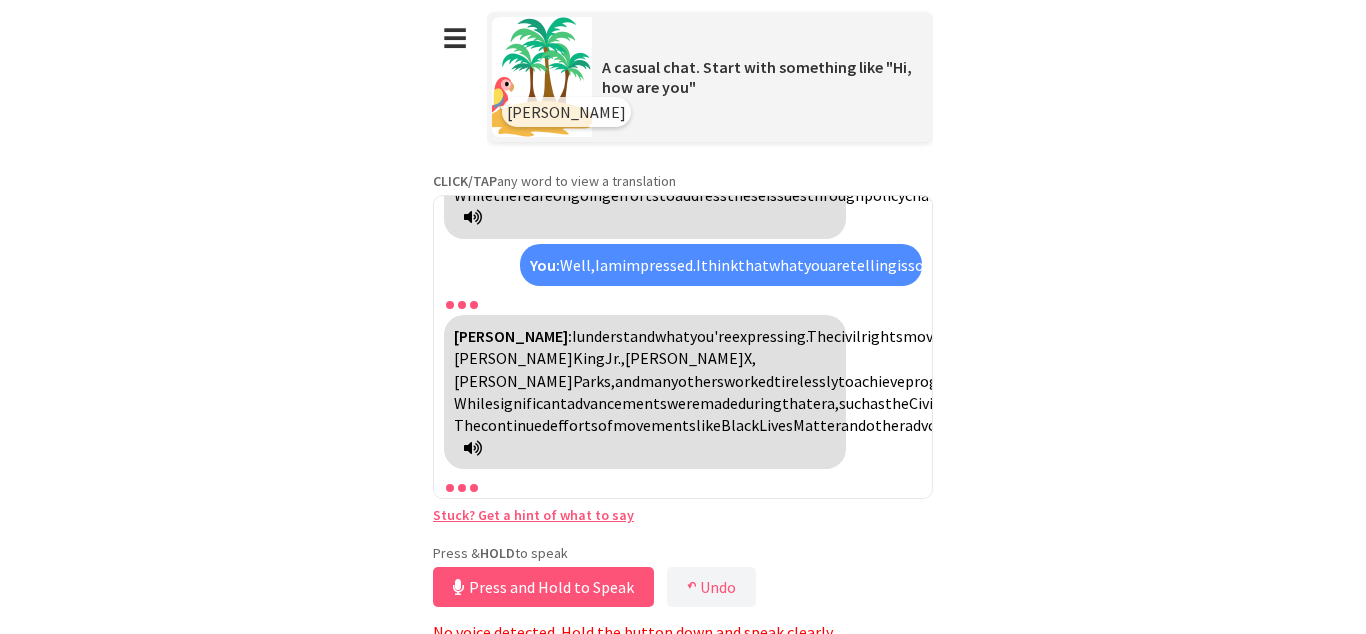 scroll, scrollTop: 9, scrollLeft: 0, axis: vertical 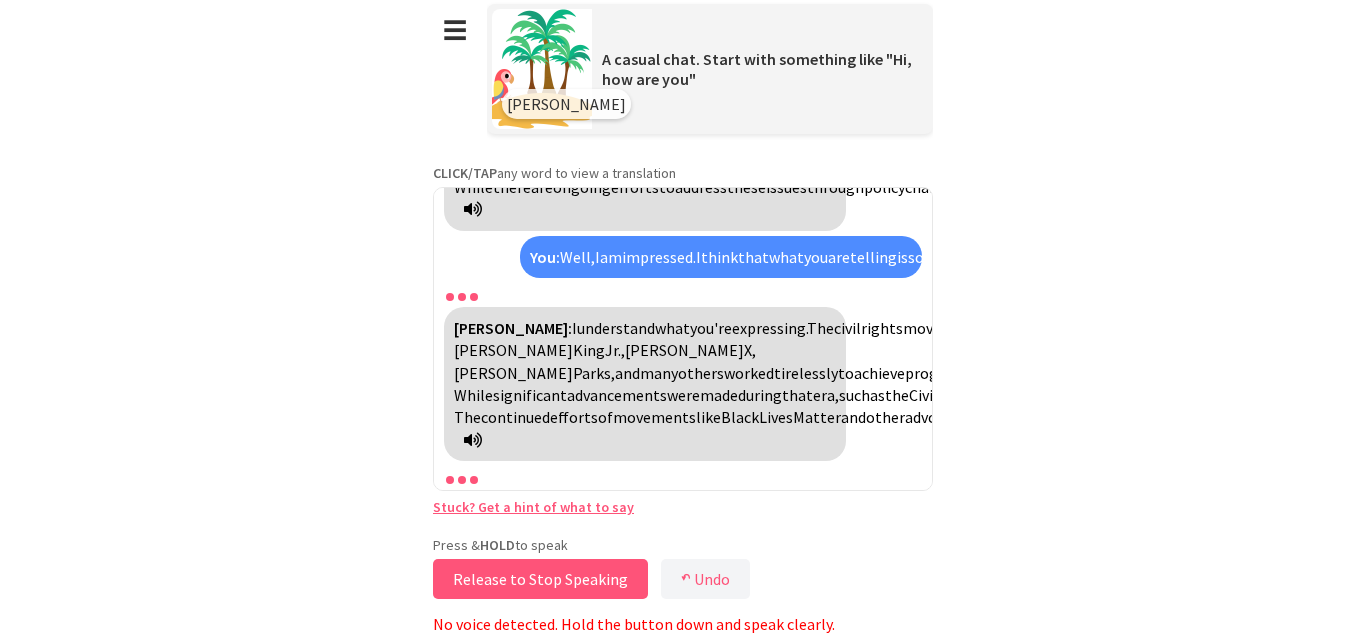 click on "Release to Stop Speaking" at bounding box center [540, 579] 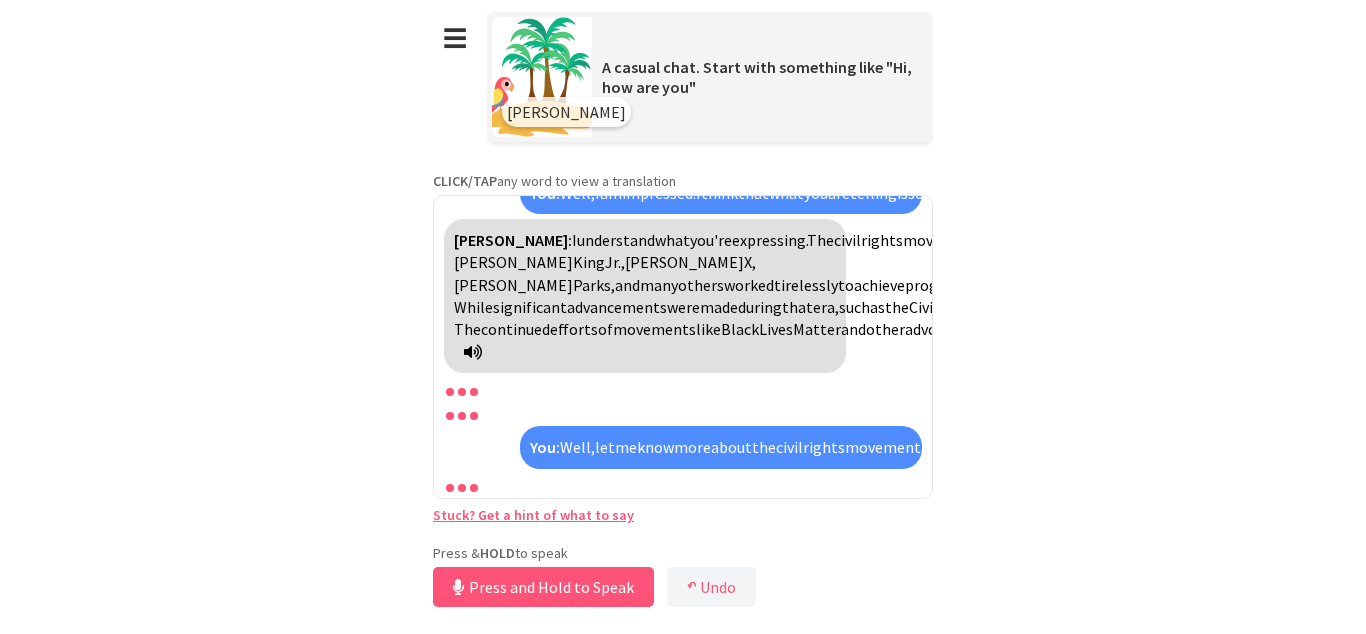 scroll, scrollTop: 0, scrollLeft: 0, axis: both 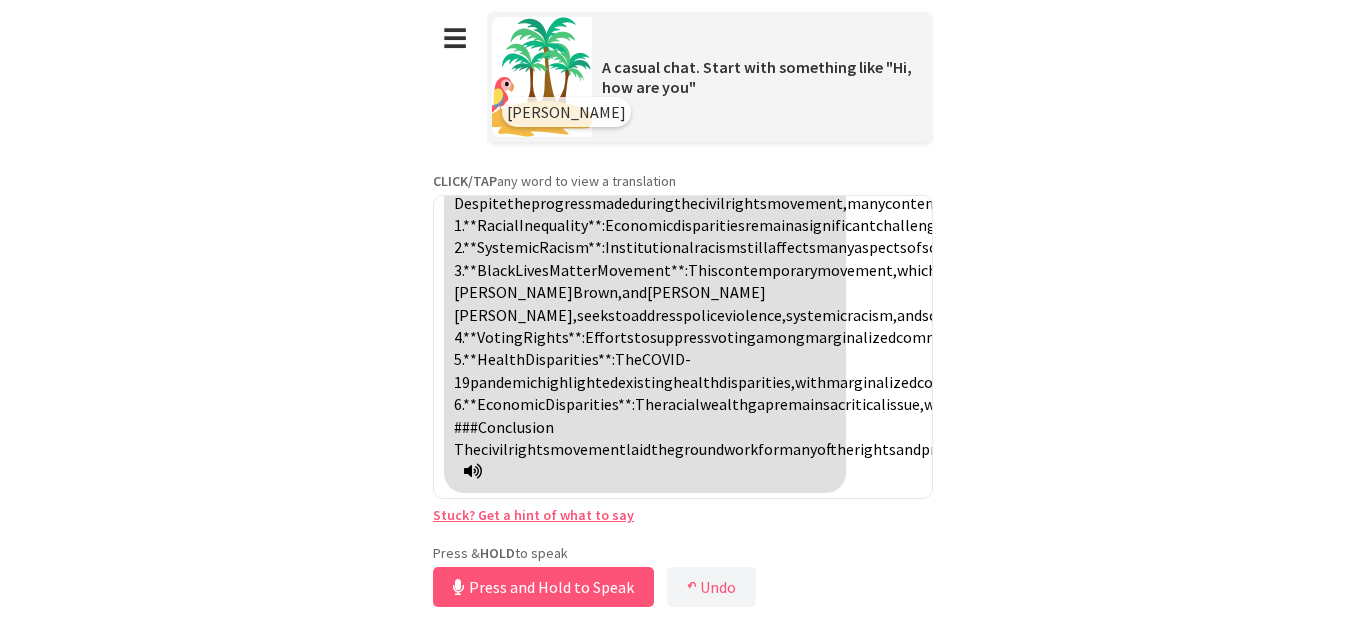 click on "**********" at bounding box center [683, 306] 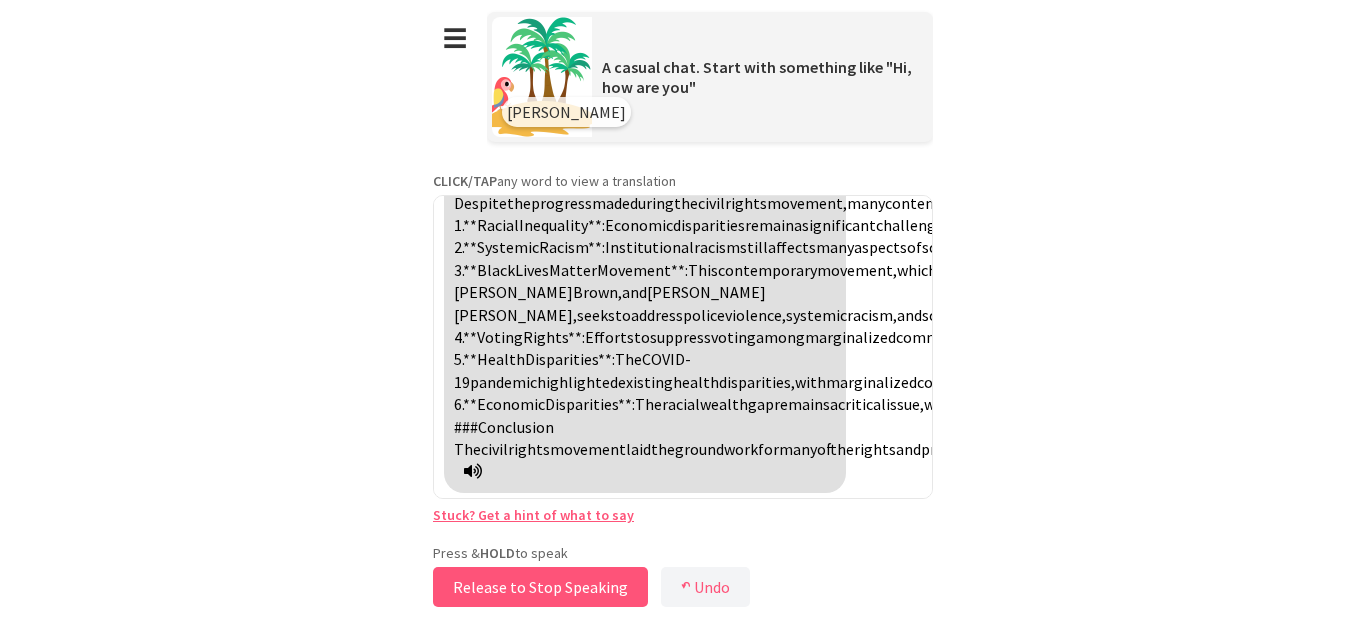 click on "Release to Stop Speaking" at bounding box center (540, 587) 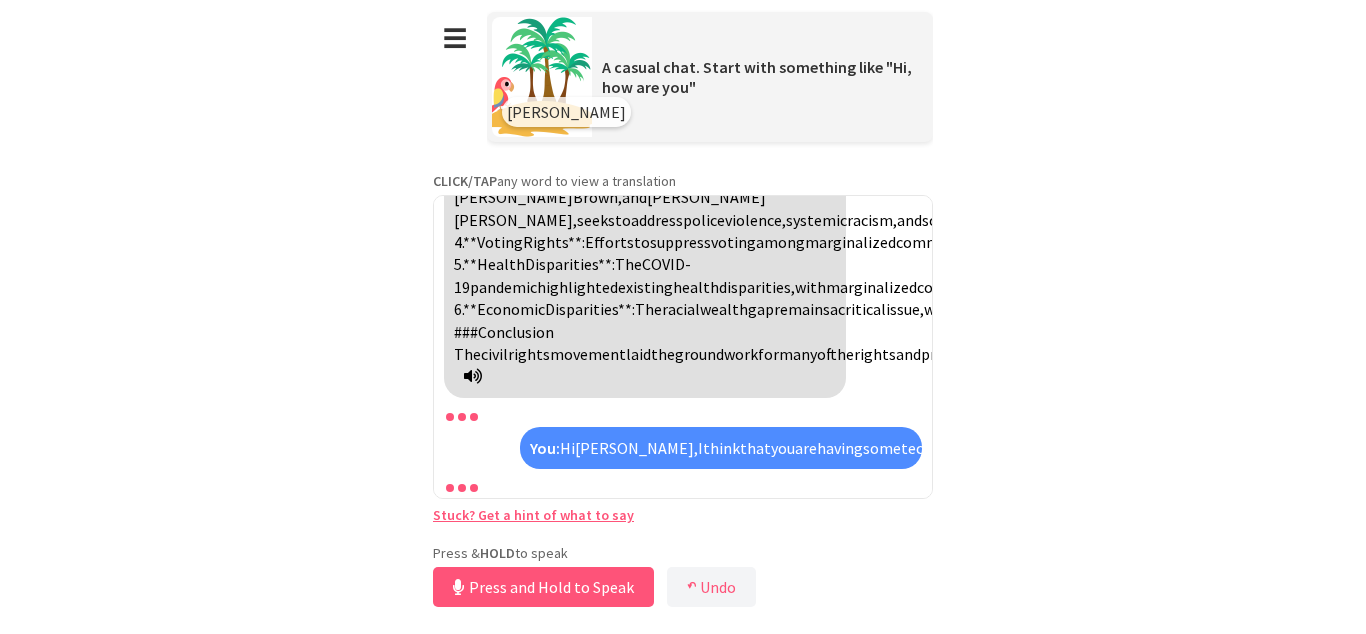 scroll, scrollTop: 12903, scrollLeft: 0, axis: vertical 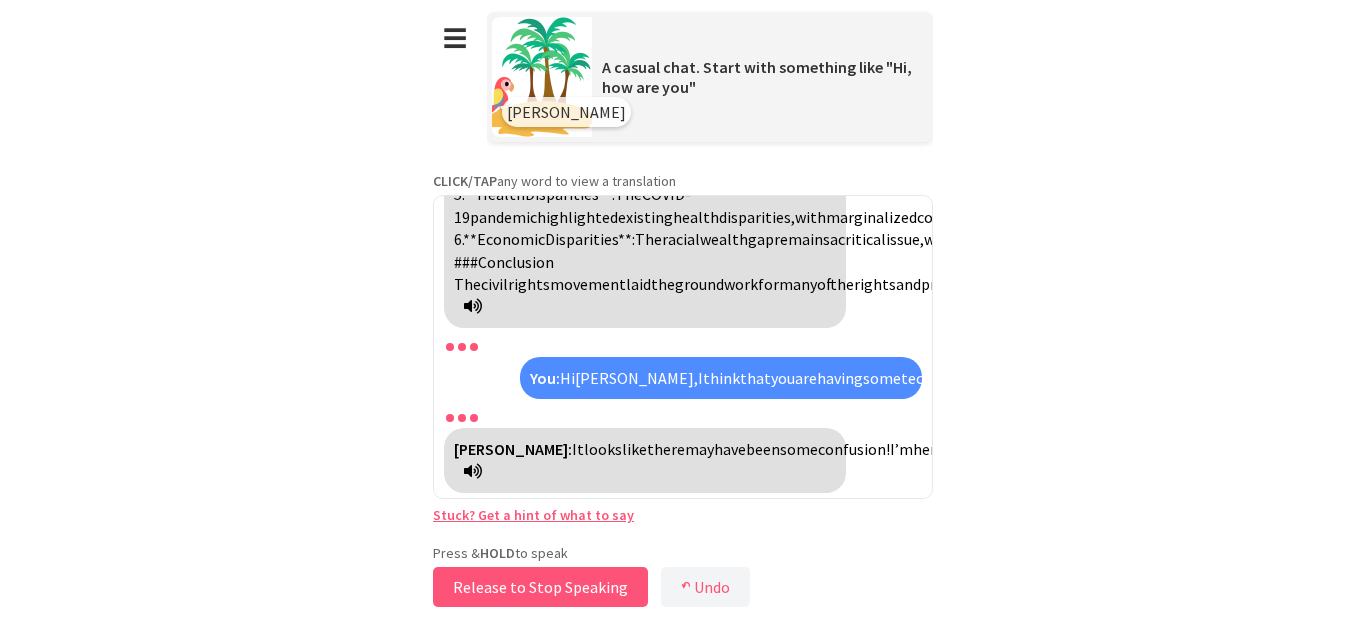 click on "Release to Stop Speaking" at bounding box center [540, 587] 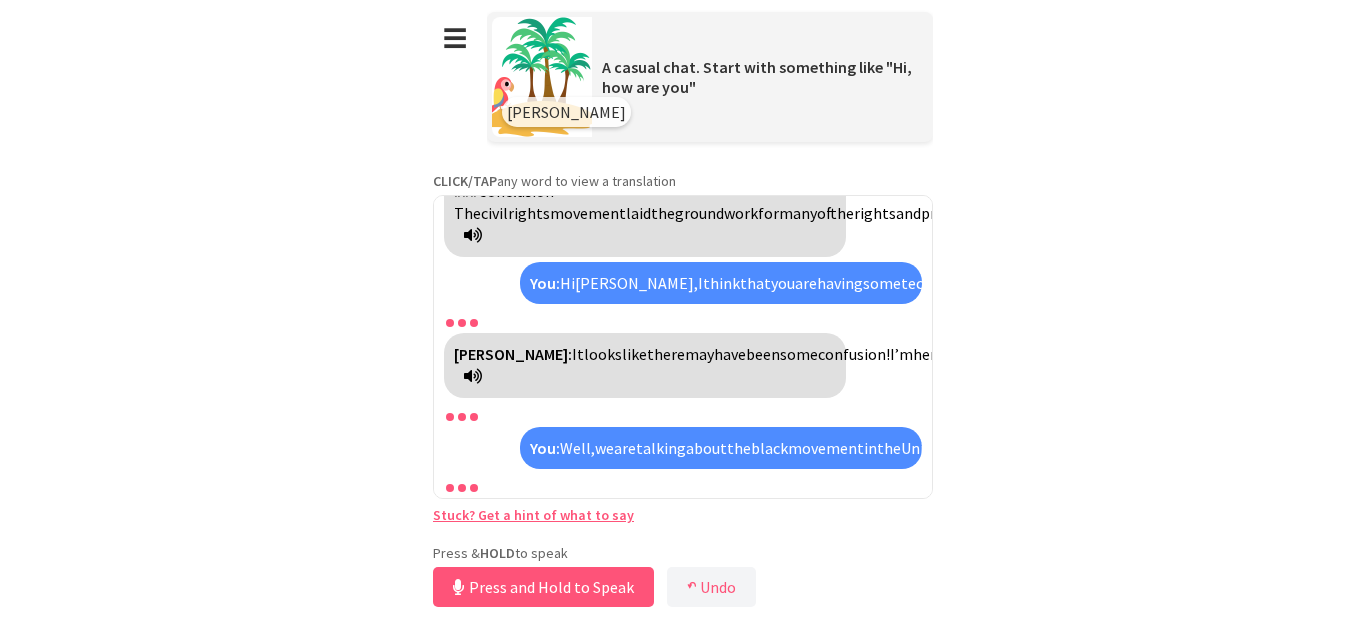 scroll, scrollTop: 14275, scrollLeft: 0, axis: vertical 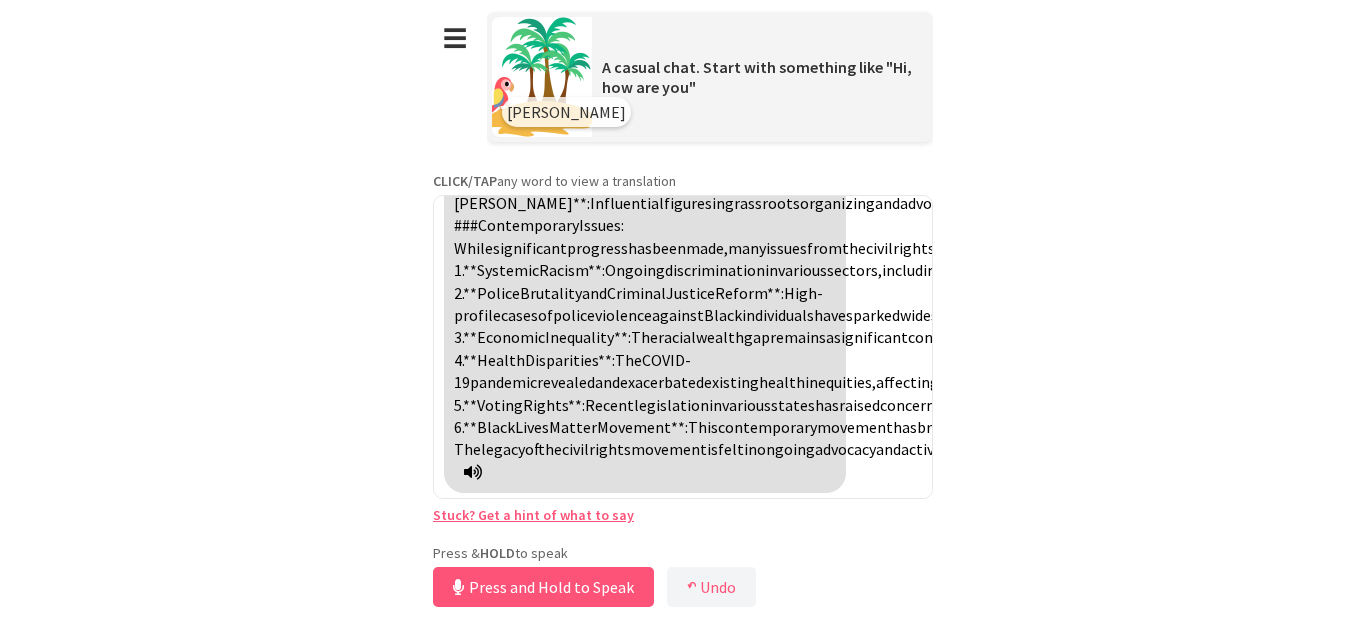 click on "[PERSON_NAME]:  Absolutely,  we're  discussing  the  Black  civil  rights  movement  in  [GEOGRAPHIC_DATA],  which  has  been  a  crucial  part  of  American  history  and  continues  to  influence  contemporary  society.
###  Key  Aspects  of  the  Black  Civil  Rights  Movement:
1.  **Historical  Context**:  The  movement  arose  in  response  to  centuries  of  systemic  racism,  slavery,  segregation,  and  discrimination  against  [DEMOGRAPHIC_DATA].  It  aimed  to  achieve  equality  under  the  law  and  challenge  the  social  and  economic  injustices  faced  by  [DEMOGRAPHIC_DATA]  people.
2.  **Major  Events**:
-  **[PERSON_NAME]  and  the  [PERSON_NAME]  Bus  Boycott  (1955)**:  Parks'  act  of  defiance  led  to  a  year-long  boycott  of  the  bus  system,  which  was  a  significant  catalyst  for  the  movement.
-  **The  Freedom  Rides  (1961)**:  Activists  rode  buses  into  the  segregated  South  to  challenge  the  enforcement  of  the  Supreme  Court  rules  on  desegregation  in  interstate" at bounding box center [645, 113] 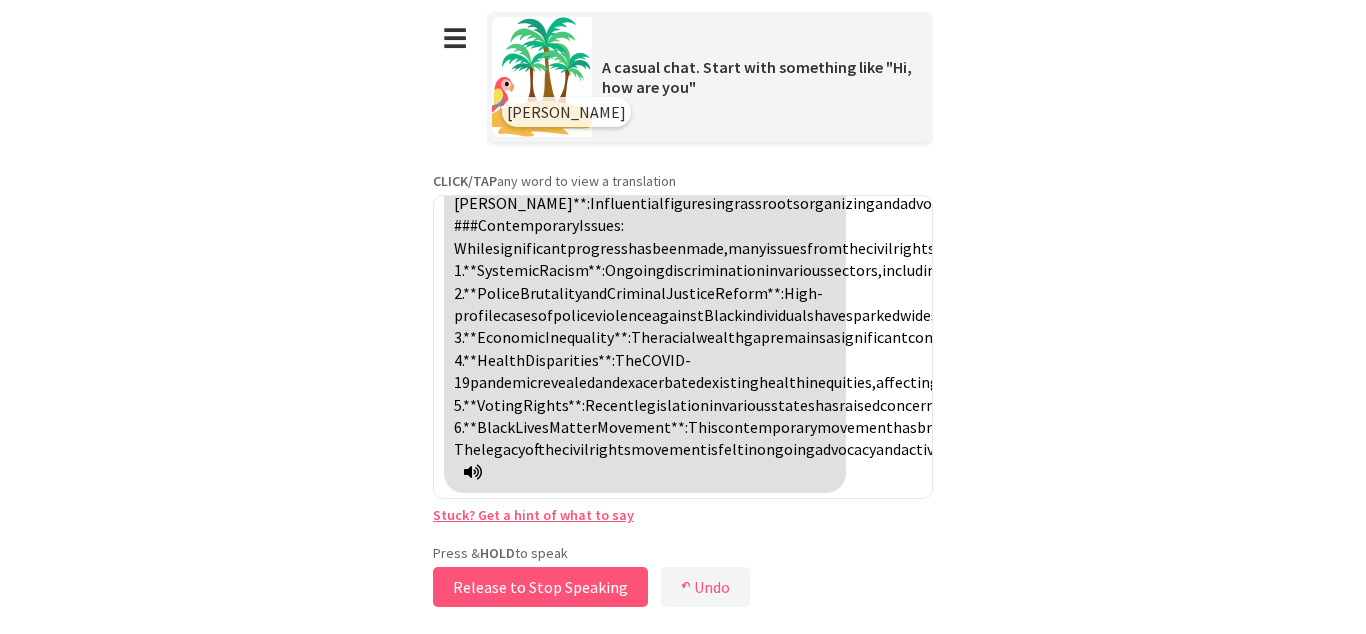 click on "Release to Stop Speaking" at bounding box center (540, 587) 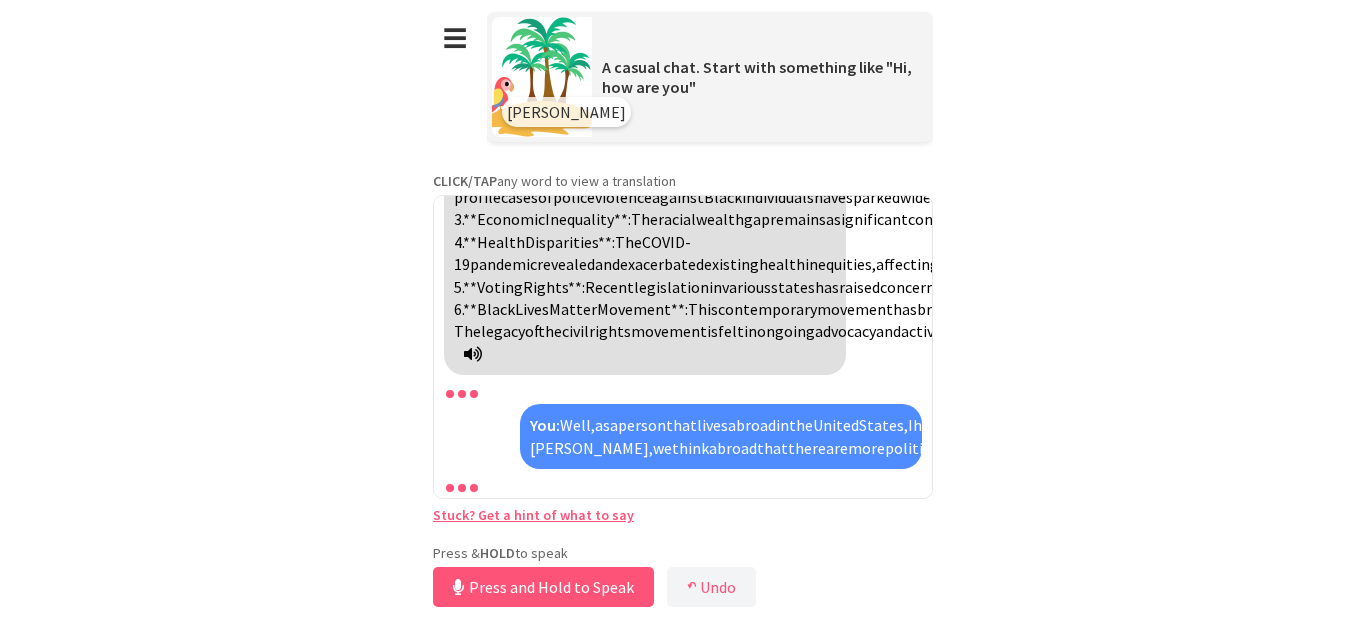 scroll, scrollTop: 15758, scrollLeft: 0, axis: vertical 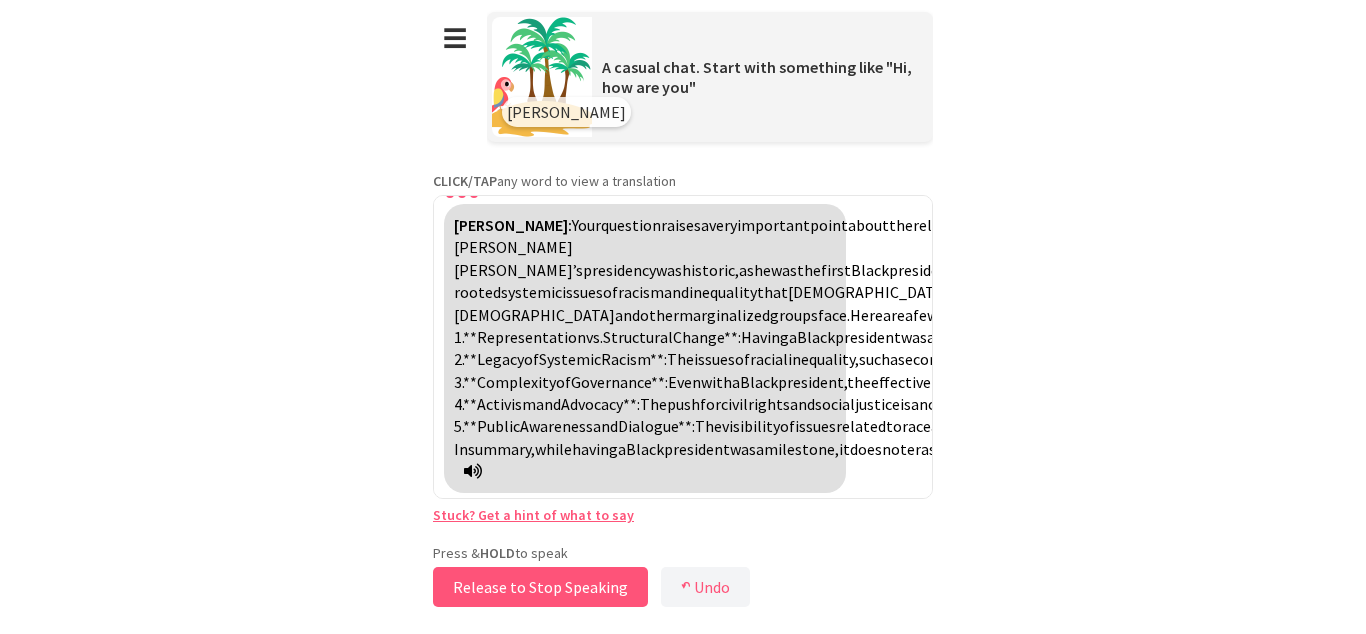 click on "Release to Stop Speaking" at bounding box center (540, 587) 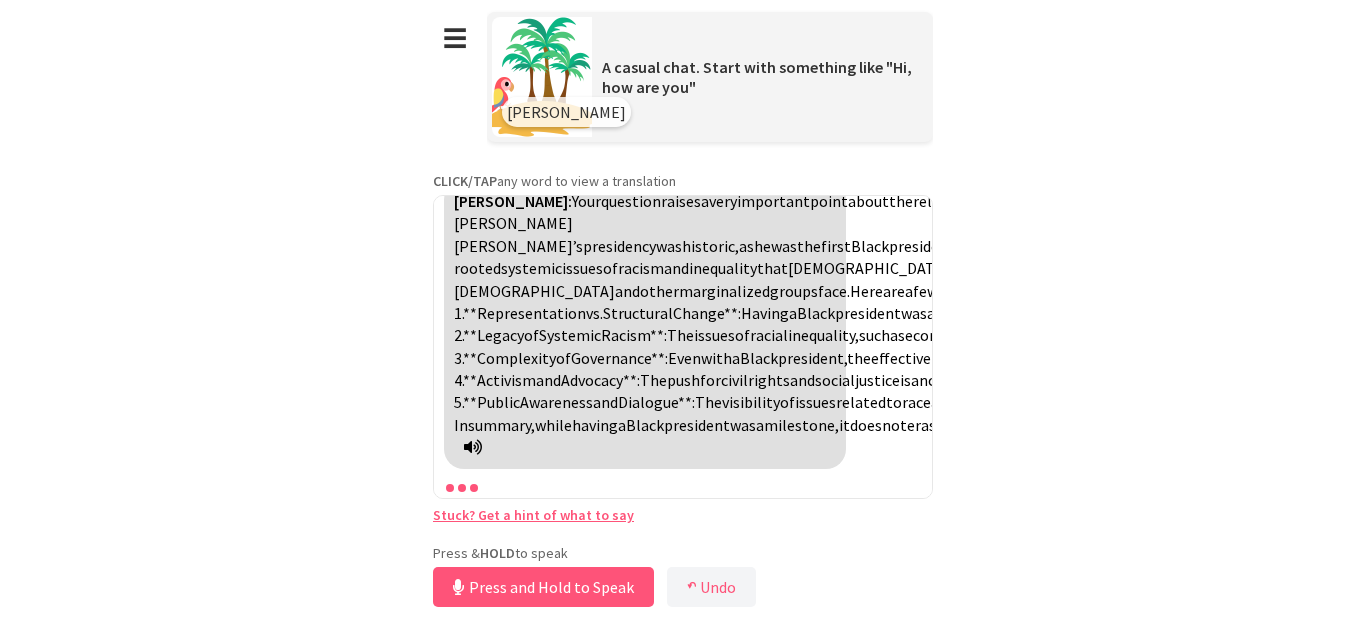 scroll, scrollTop: 15782, scrollLeft: 0, axis: vertical 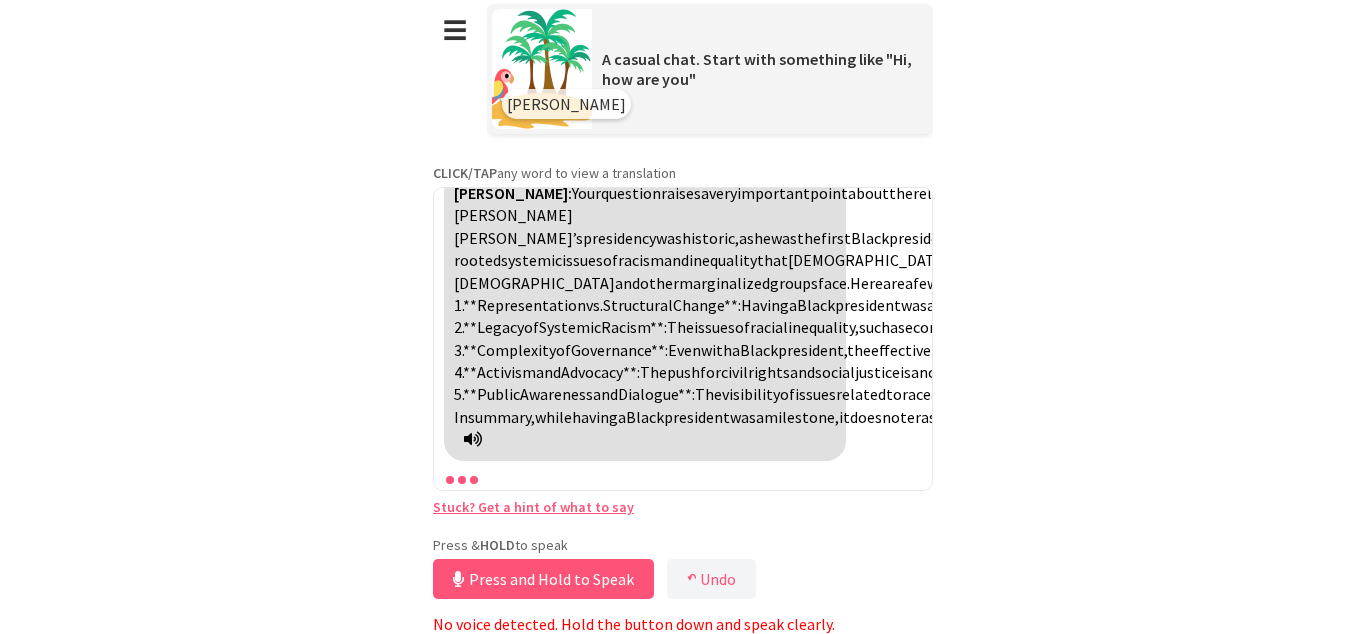 click on "Press and Hold to Speak" at bounding box center [543, 579] 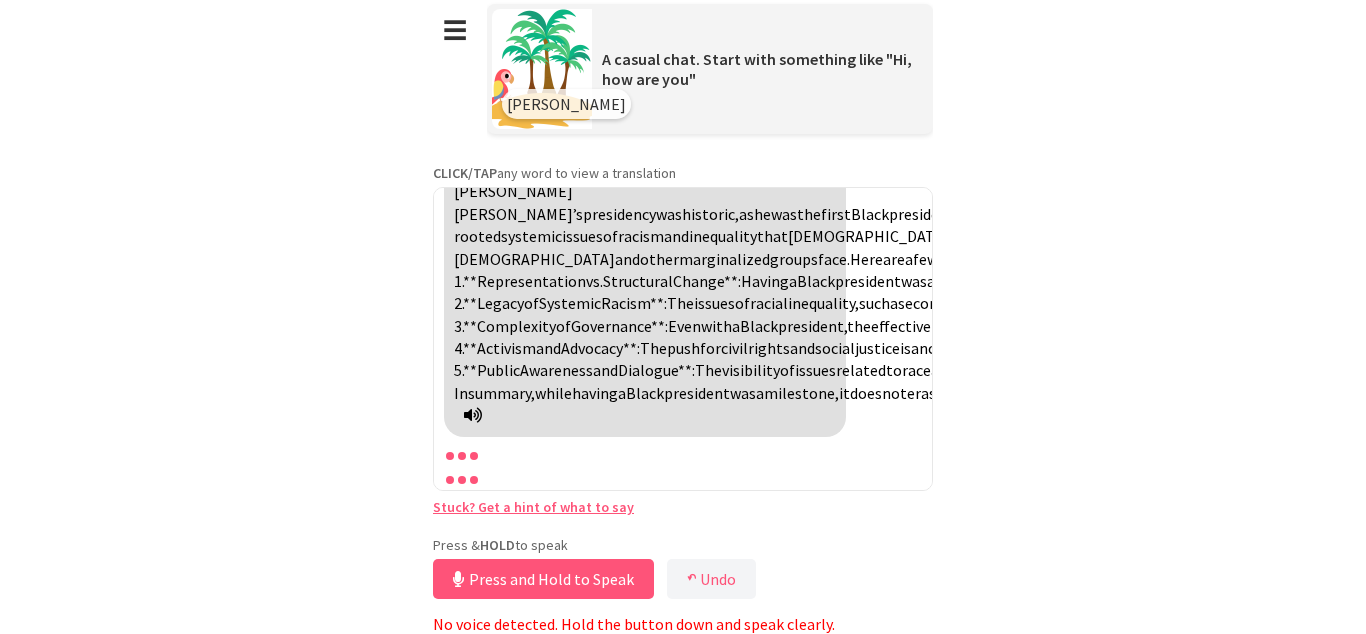 scroll, scrollTop: 15854, scrollLeft: 0, axis: vertical 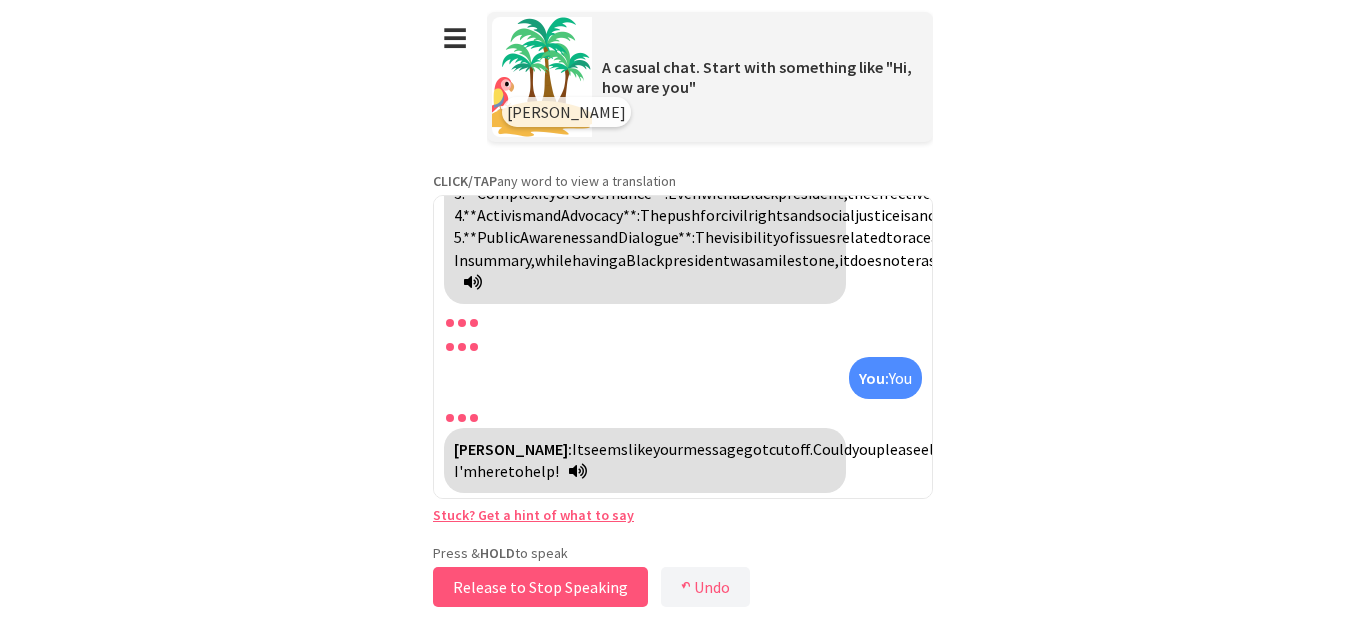 click on "Release to Stop Speaking" at bounding box center [540, 587] 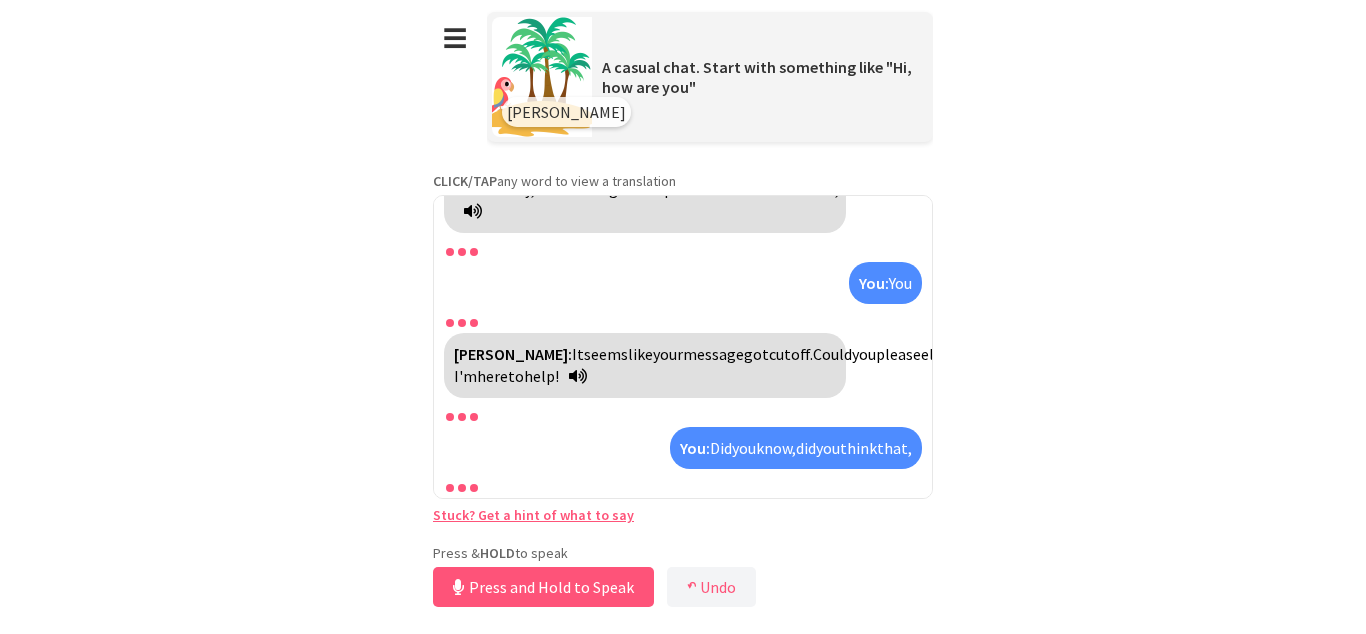 scroll, scrollTop: 16061, scrollLeft: 0, axis: vertical 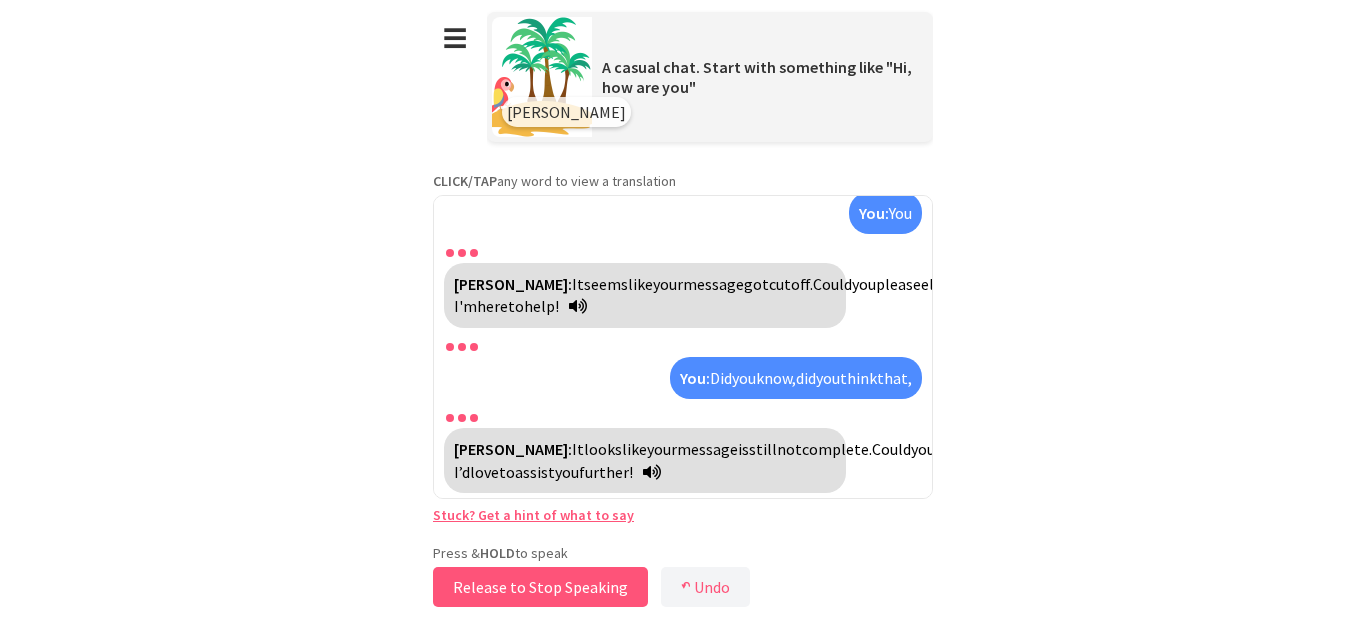 click on "Release to Stop Speaking" at bounding box center [540, 587] 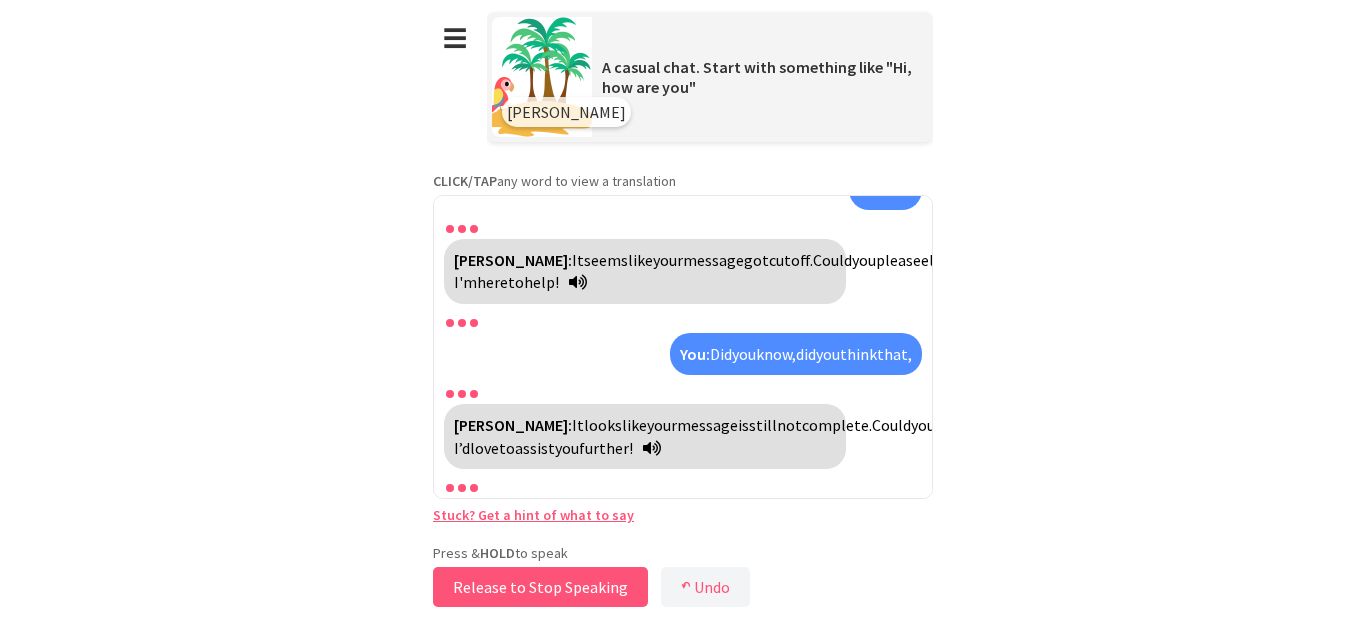 scroll, scrollTop: 16267, scrollLeft: 0, axis: vertical 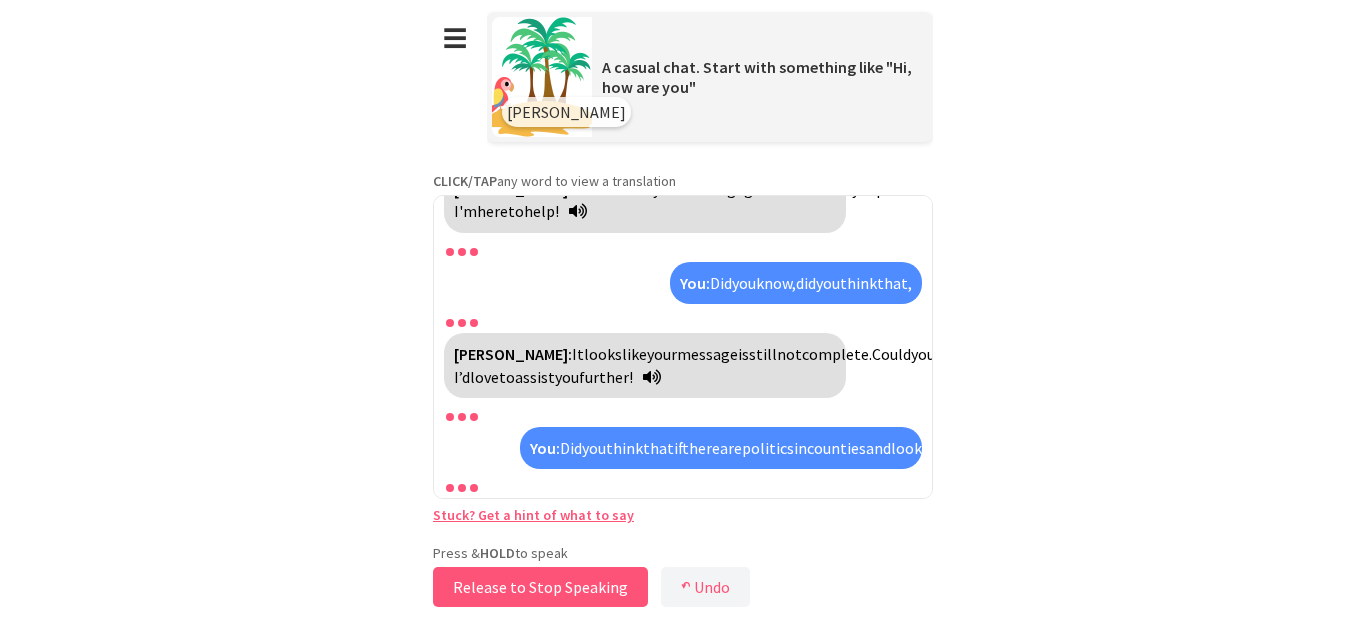 click on "Release to Stop Speaking" at bounding box center (540, 587) 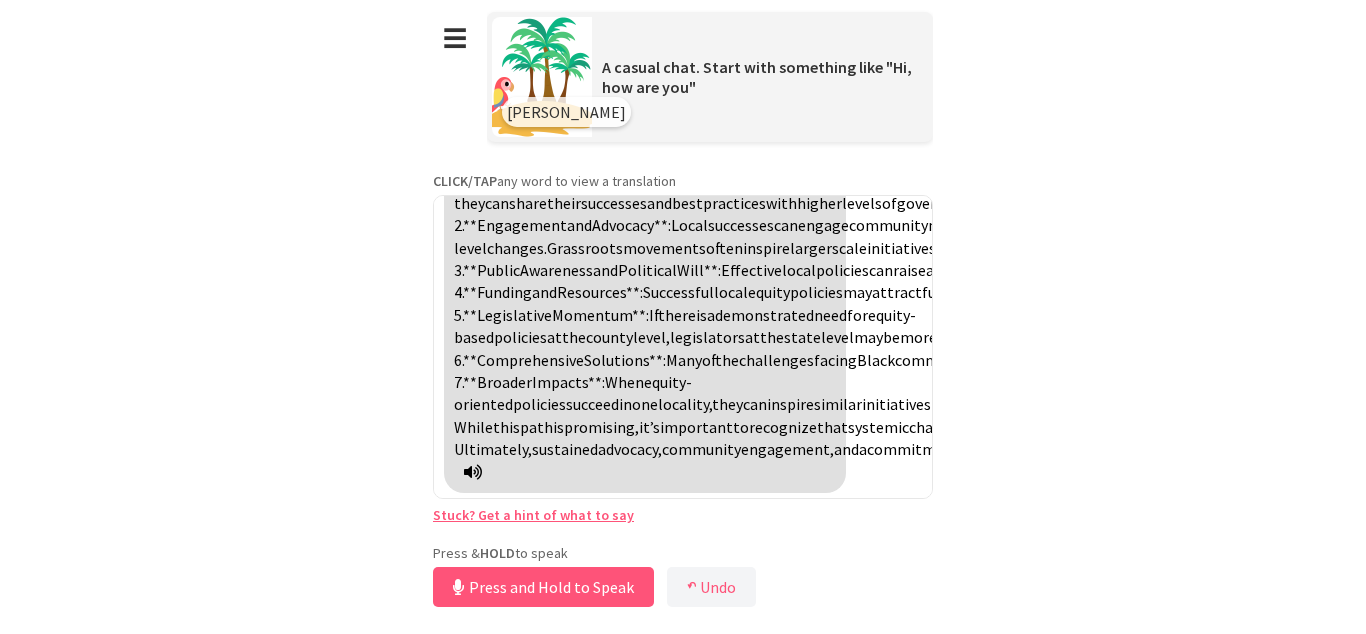 scroll, scrollTop: 19253, scrollLeft: 0, axis: vertical 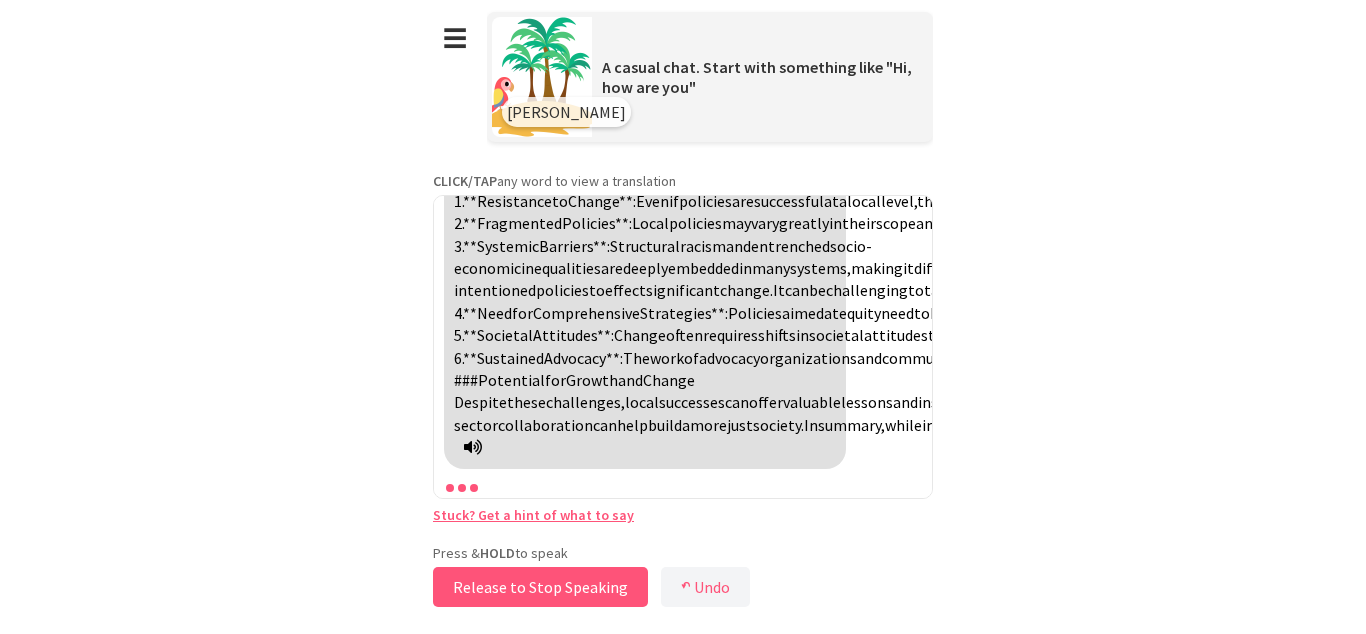 click on "Release to Stop Speaking" at bounding box center [540, 587] 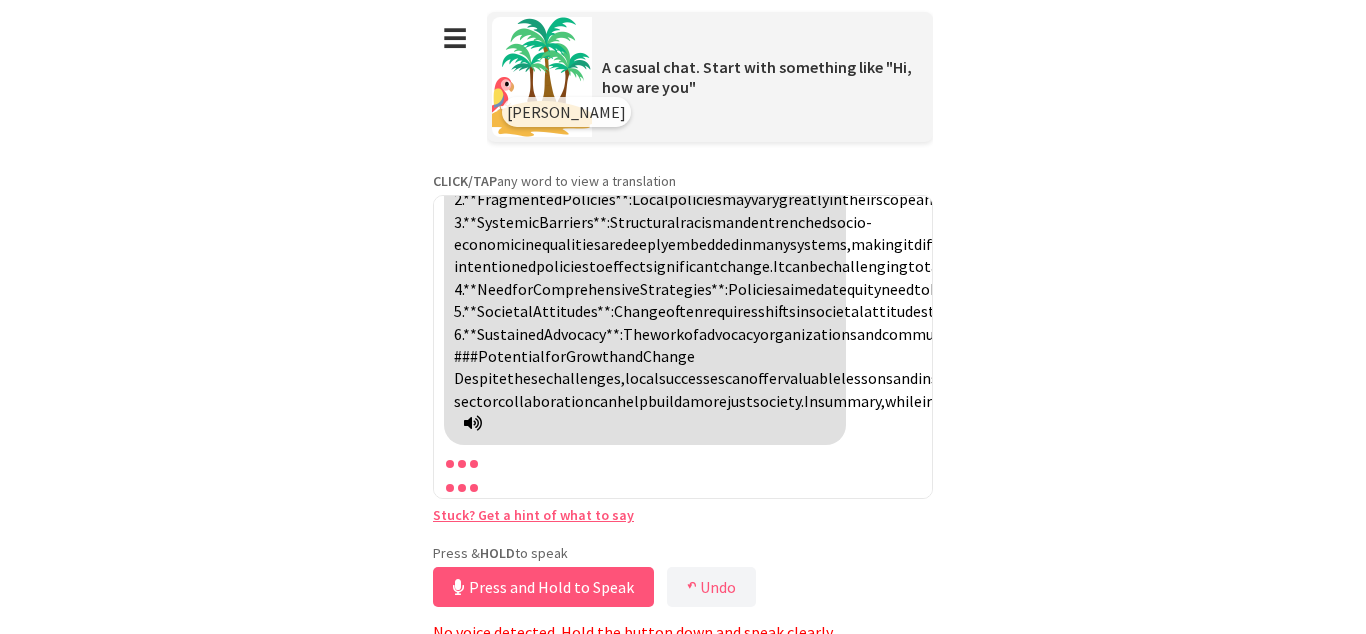 scroll, scrollTop: 19277, scrollLeft: 0, axis: vertical 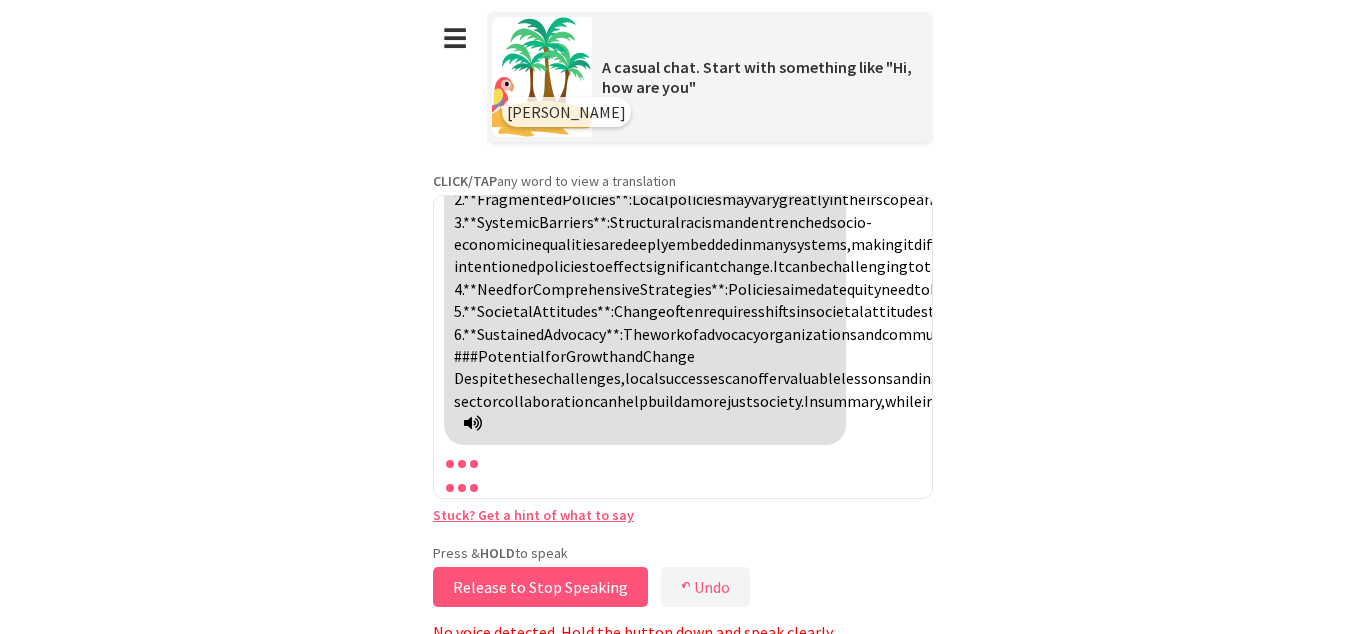 click on "Release to Stop Speaking" at bounding box center (540, 587) 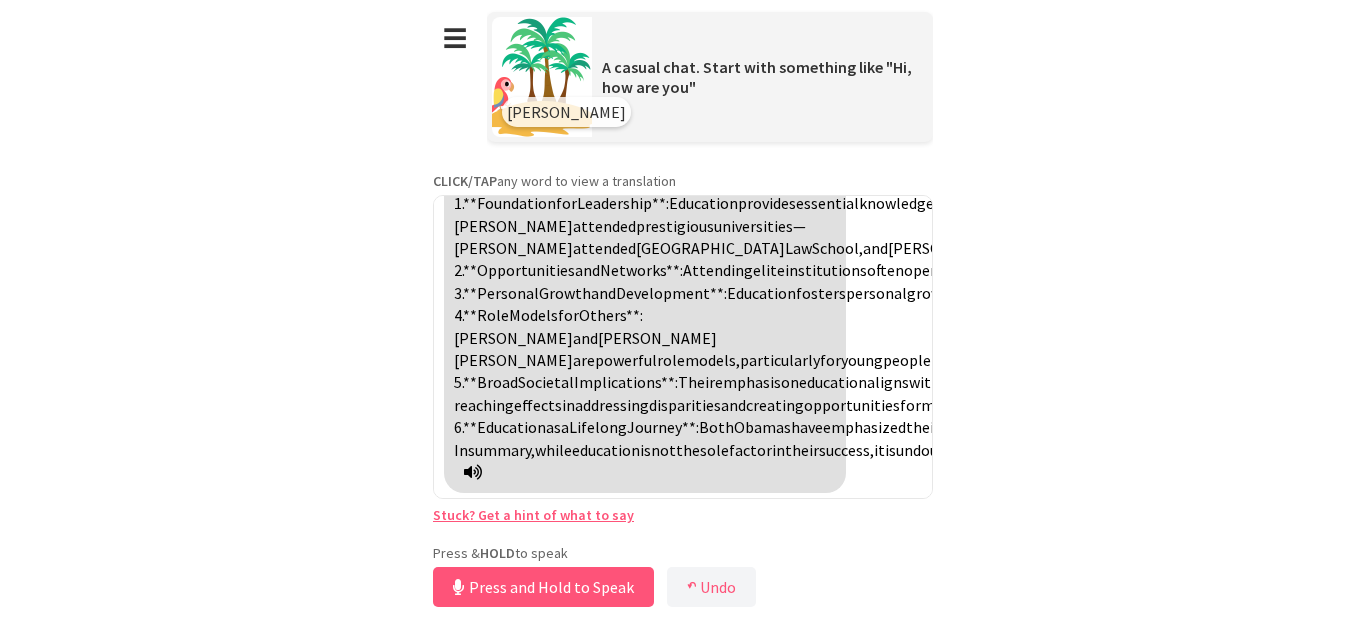 scroll, scrollTop: 22354, scrollLeft: 0, axis: vertical 